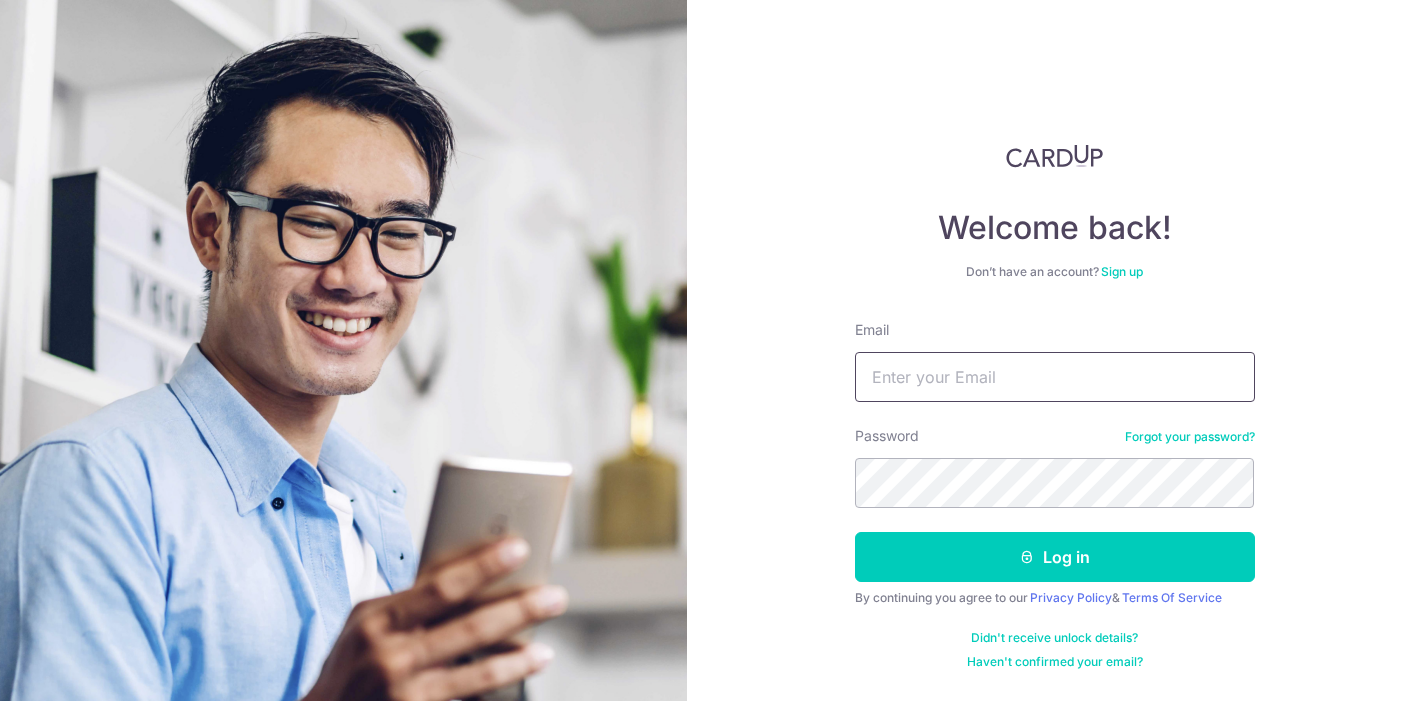 scroll, scrollTop: 0, scrollLeft: 0, axis: both 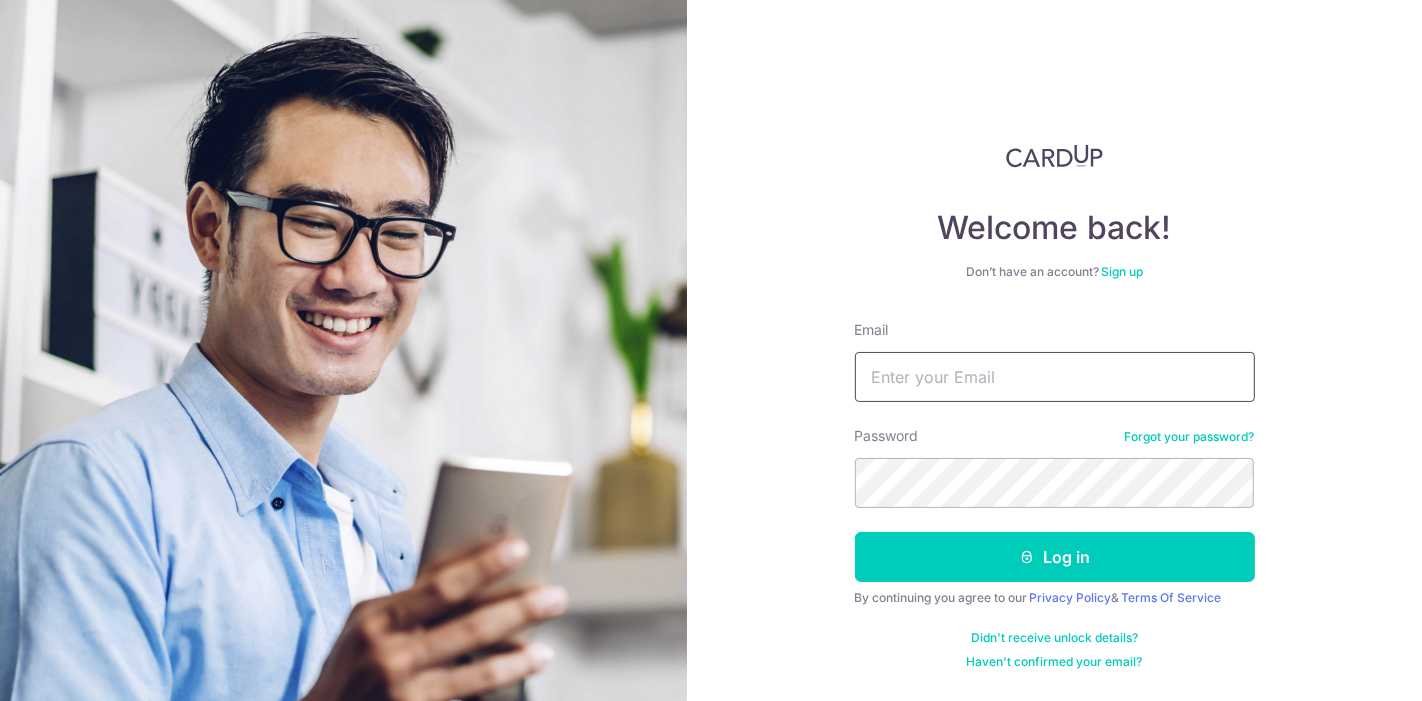 click on "Email" at bounding box center (1055, 377) 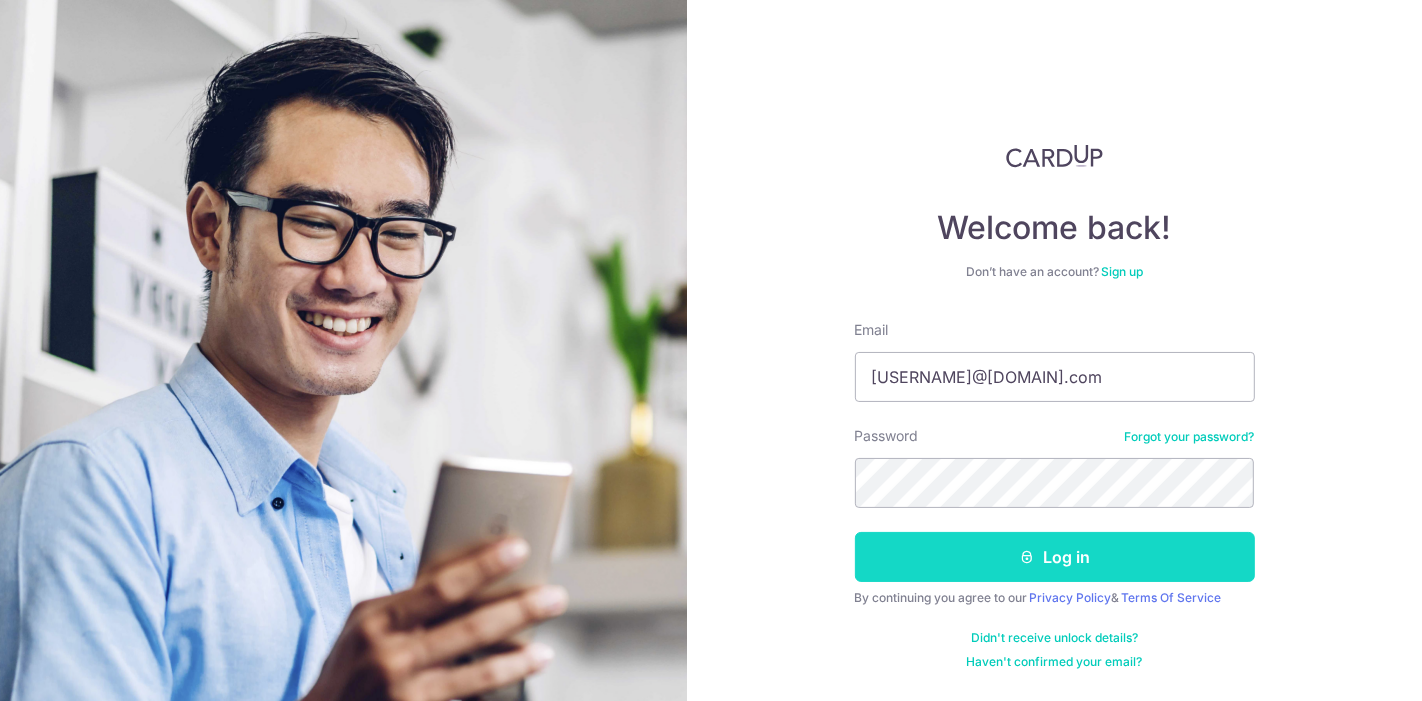 click on "Log in" at bounding box center (1055, 557) 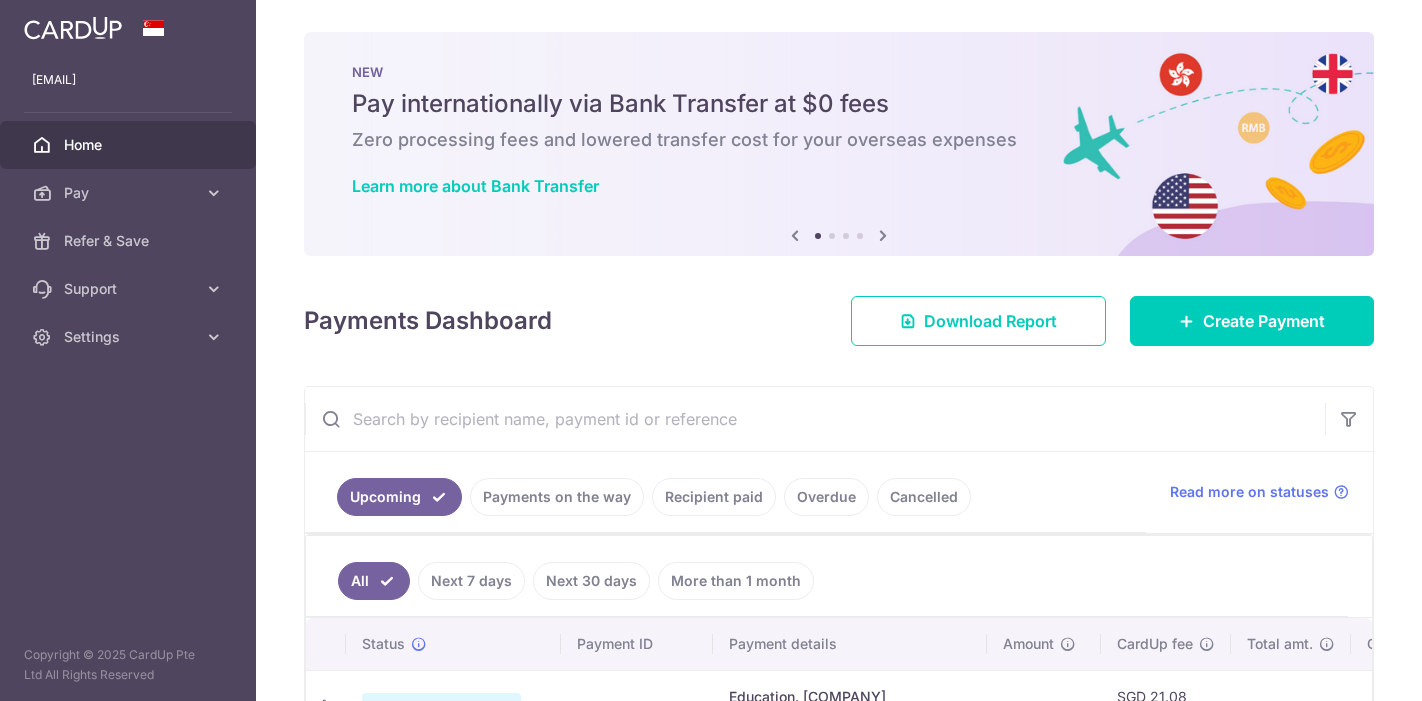 scroll, scrollTop: 0, scrollLeft: 0, axis: both 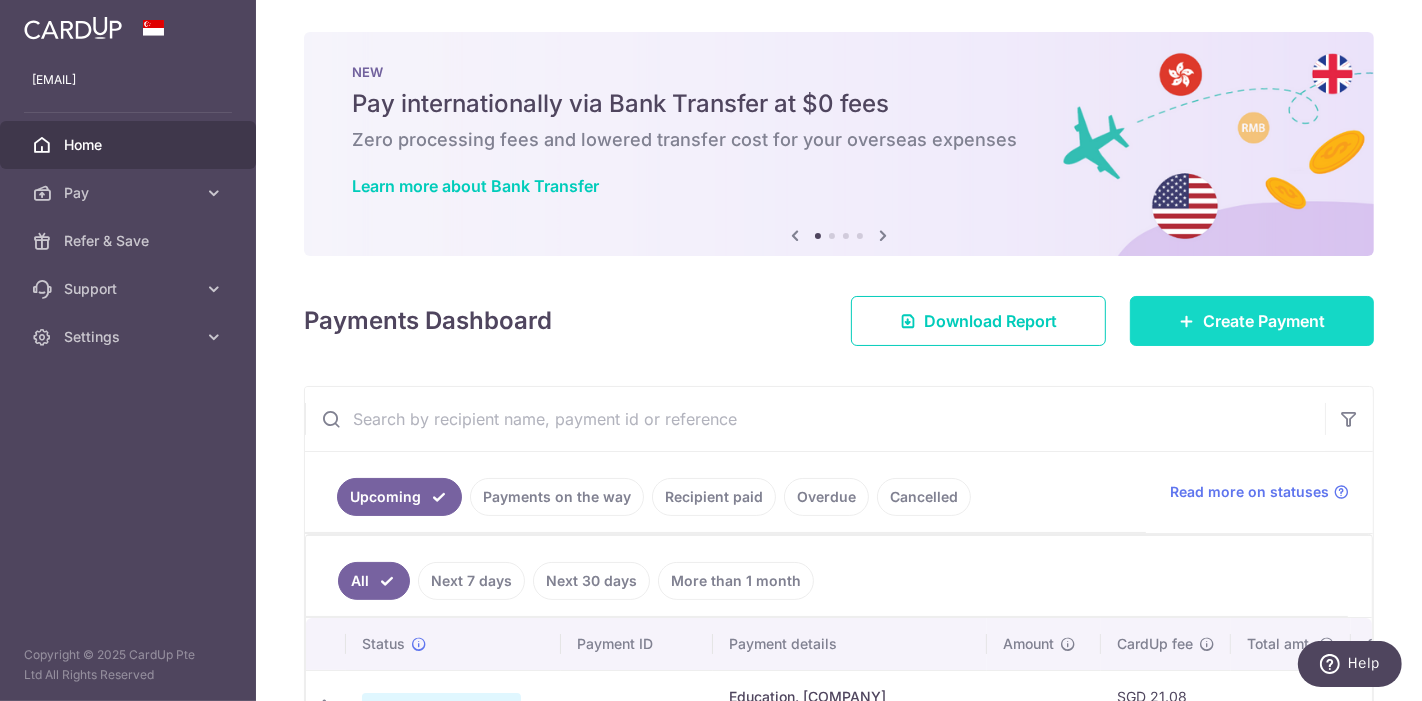 click on "Create Payment" at bounding box center [1264, 321] 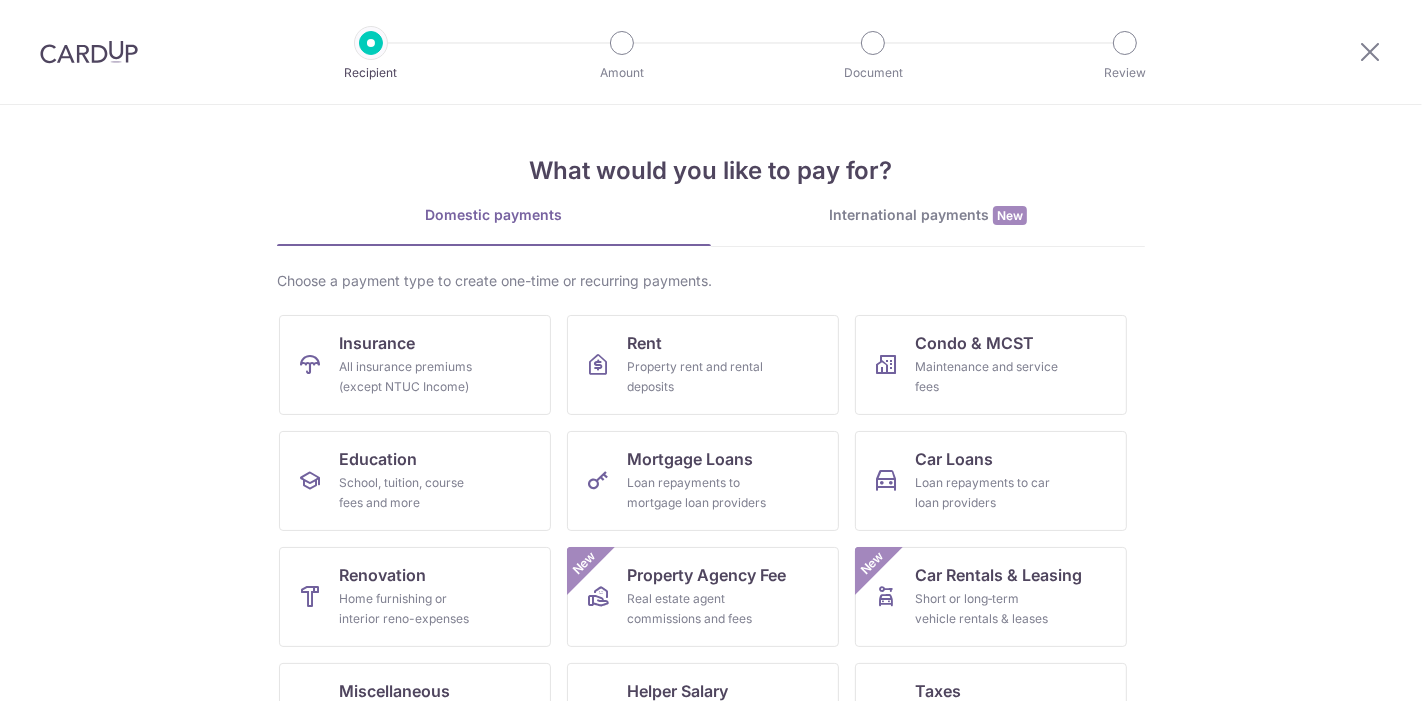 scroll, scrollTop: 0, scrollLeft: 0, axis: both 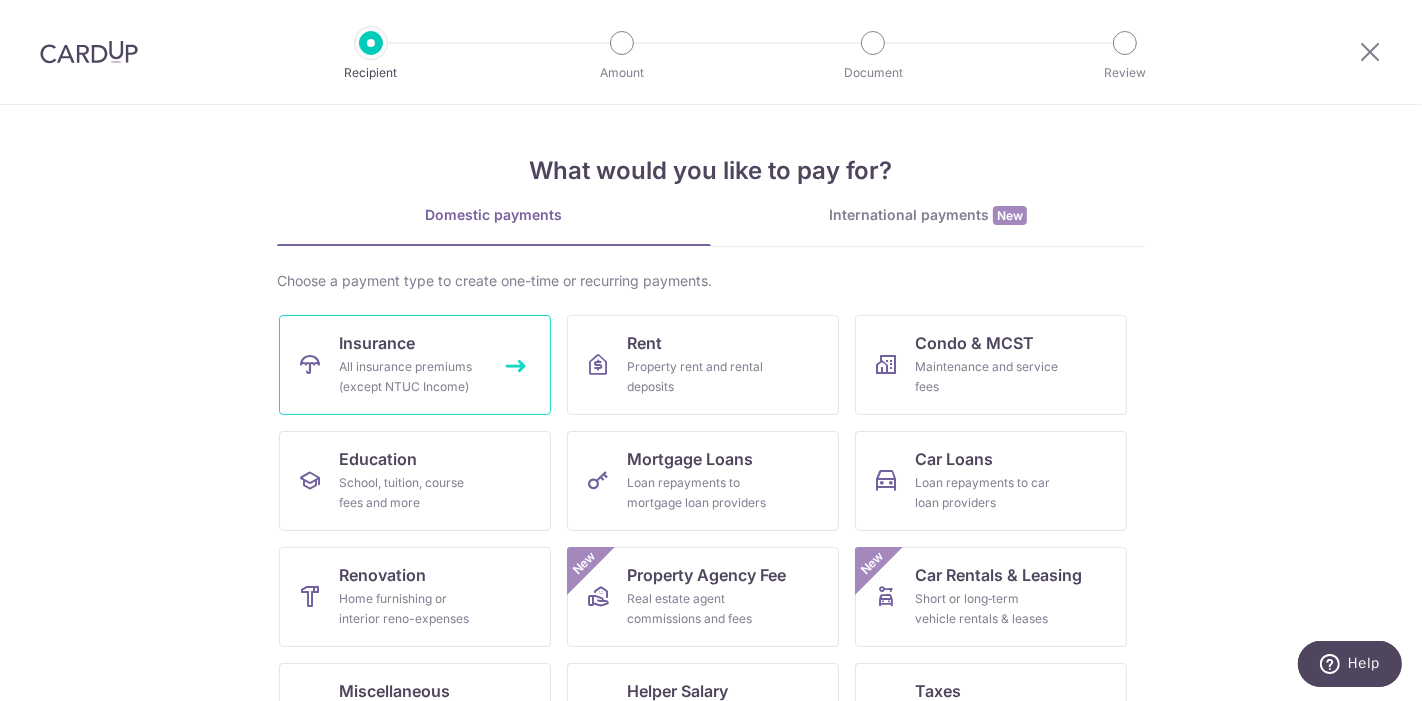 click on "Insurance All insurance premiums (except NTUC Income)" at bounding box center (415, 365) 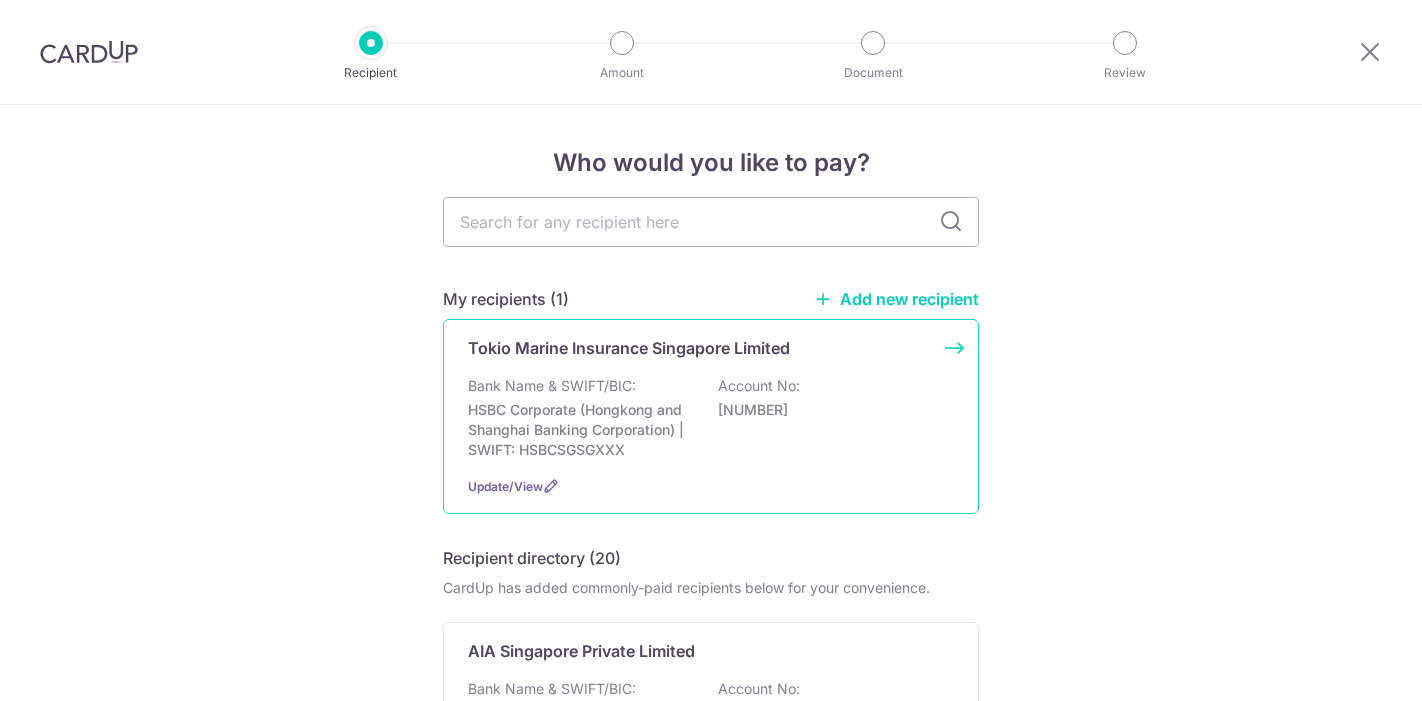 scroll, scrollTop: 0, scrollLeft: 0, axis: both 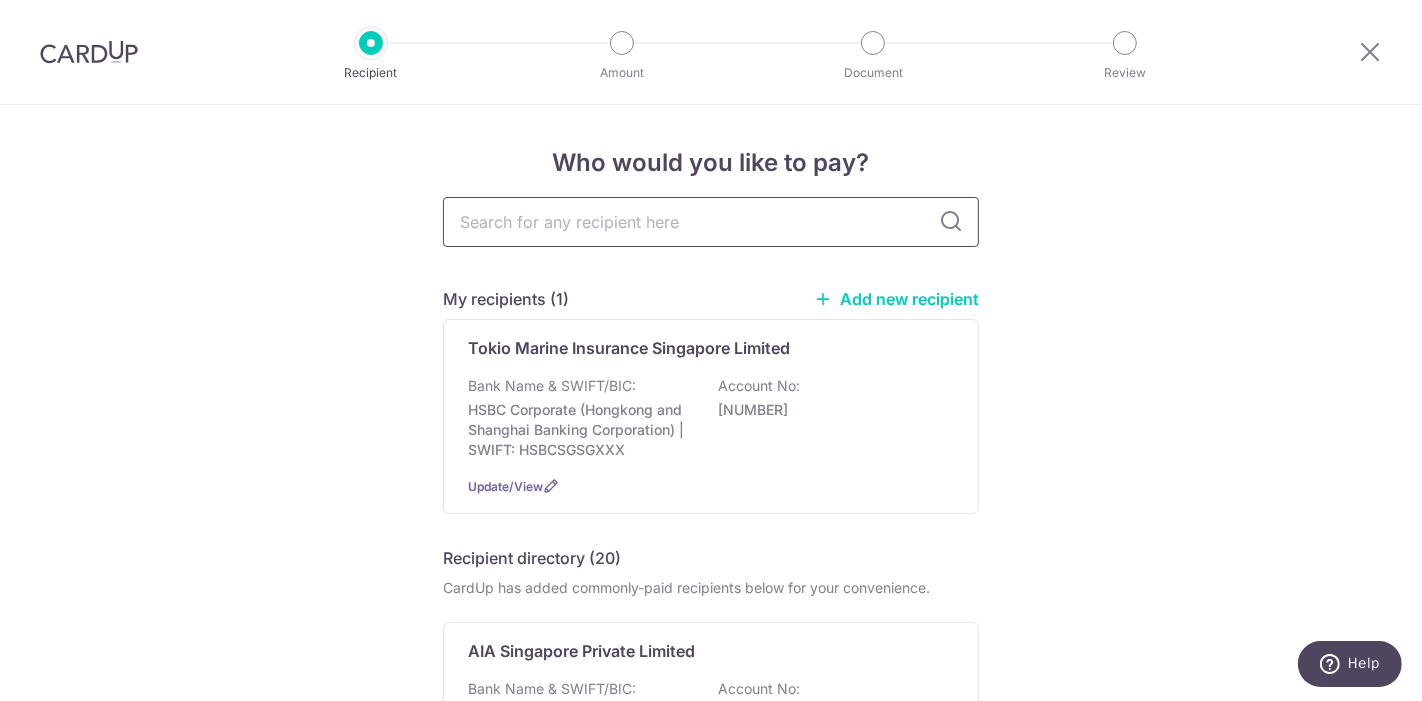 click at bounding box center [711, 222] 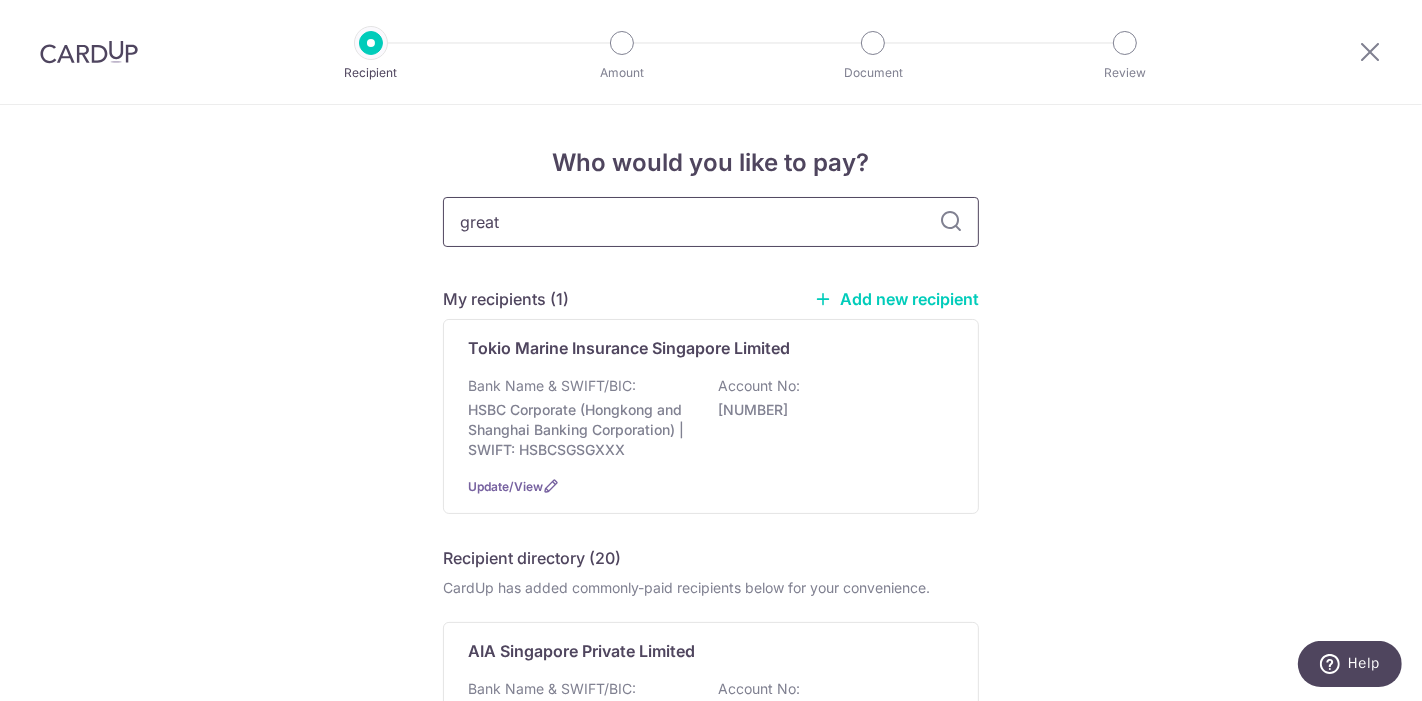 type on "great eastern" 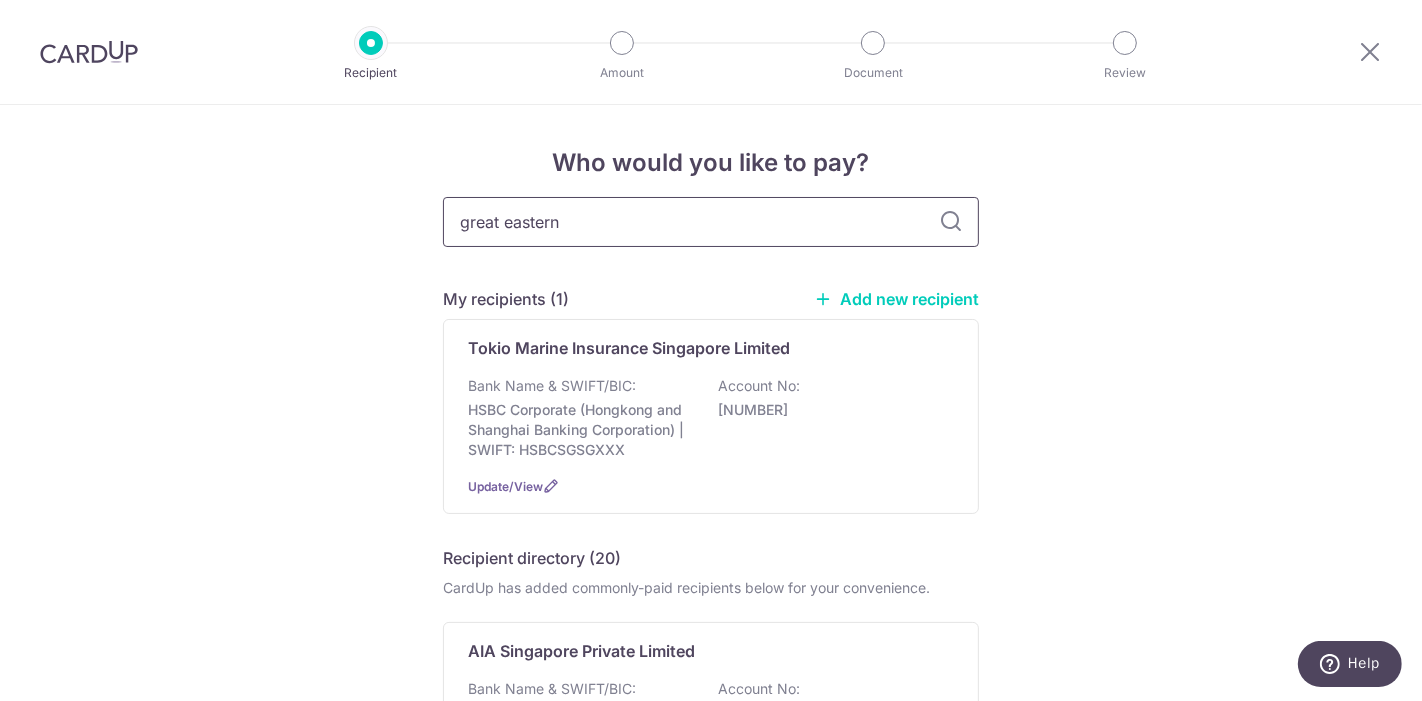 click on "great eastern" at bounding box center (711, 222) 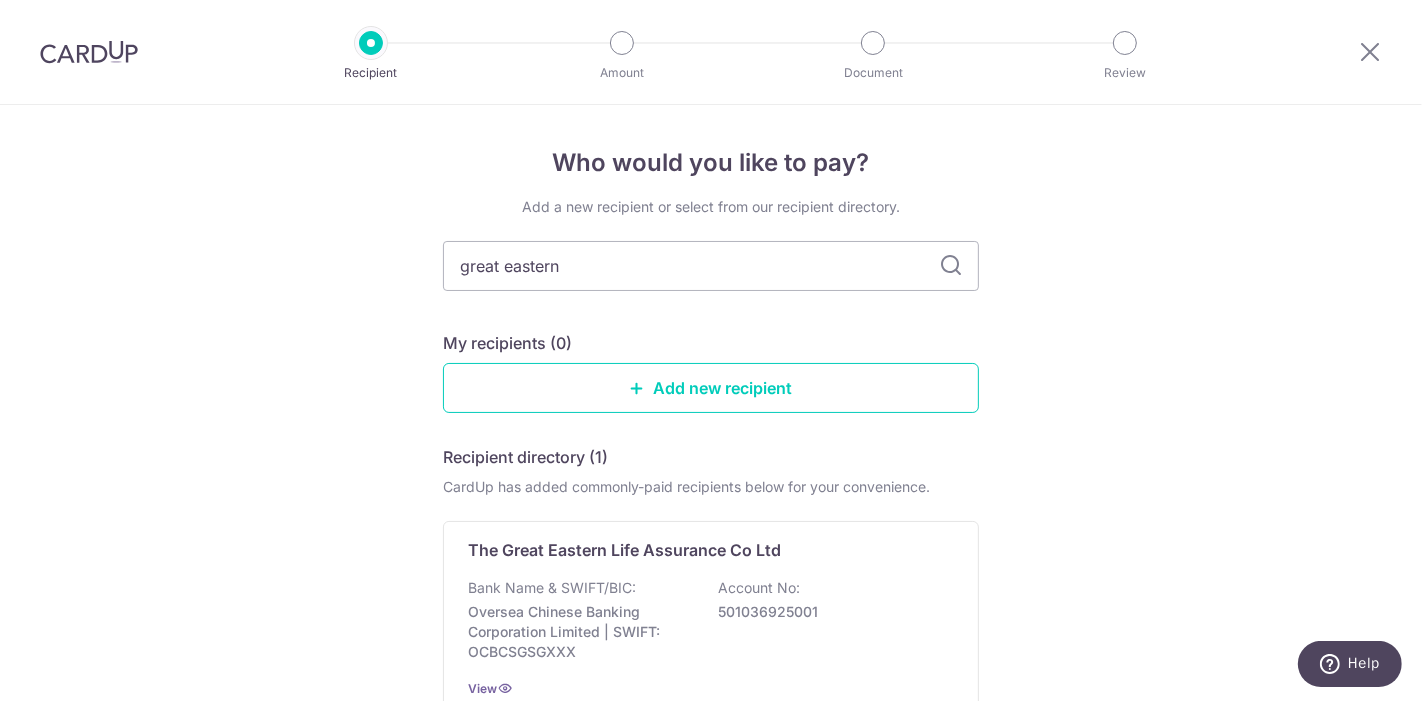 click on "Add a new recipient or select from our recipient directory.
great eastern
My recipients (0)
Add new recipient
Recipient directory (1)
CardUp has added commonly-paid recipients below for your convenience.
The Great Eastern Life Assurance Co Ltd
Bank Name & SWIFT/BIC:
Oversea Chinese Banking Corporation Limited | SWIFT: OCBCSGSGXXX
Account No:
501036925001
View
Can’t find a recipient? Search for a recipient  or  add a new recipient" at bounding box center (711, 496) 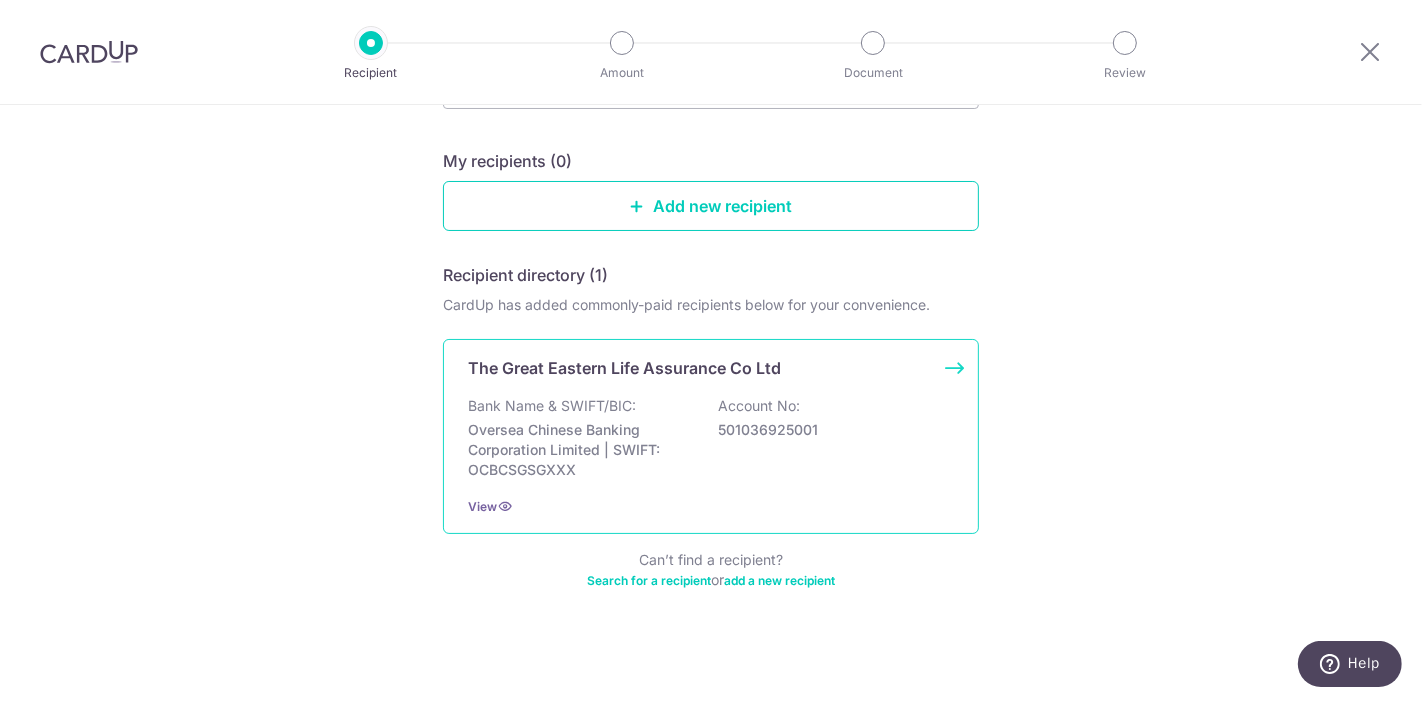 scroll, scrollTop: 187, scrollLeft: 0, axis: vertical 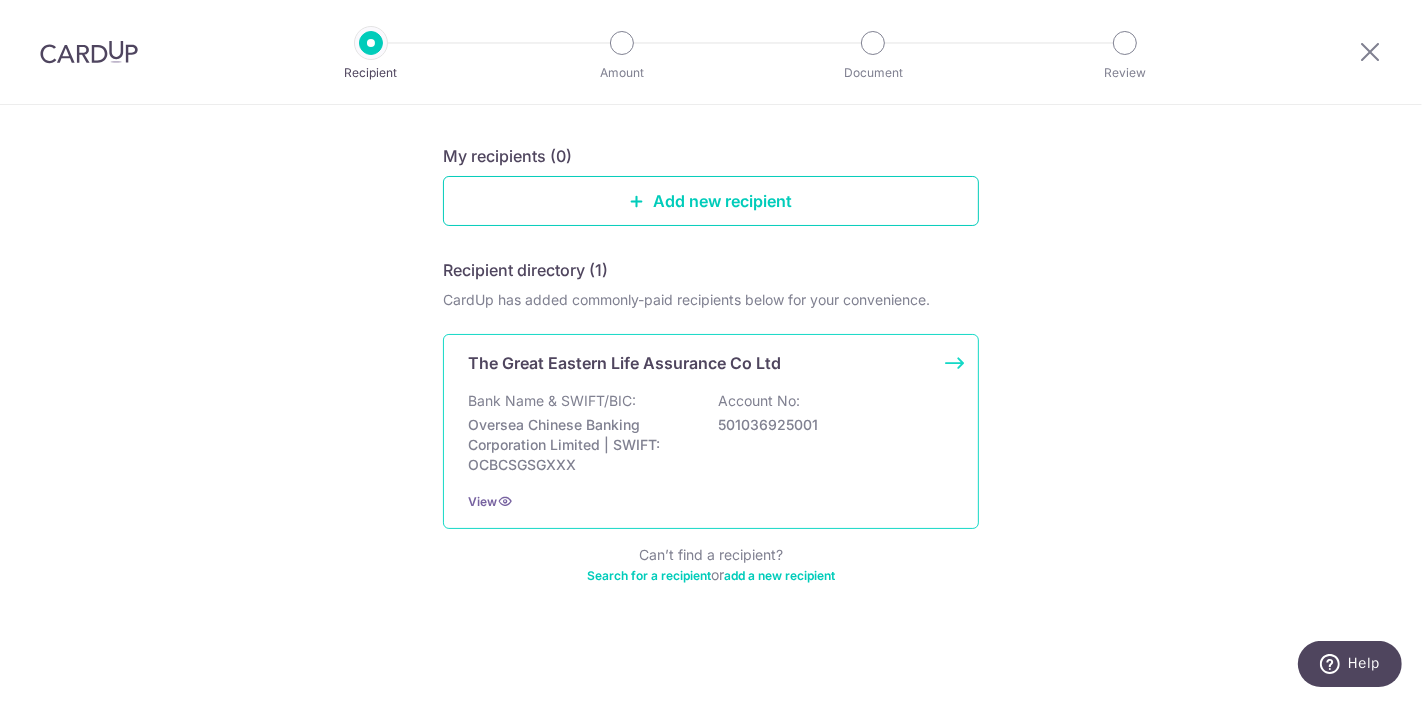 click on "Bank Name & SWIFT/BIC:
Oversea Chinese Banking Corporation Limited | SWIFT: OCBCSGSGXXX
Account No:
501036925001" at bounding box center [711, 433] 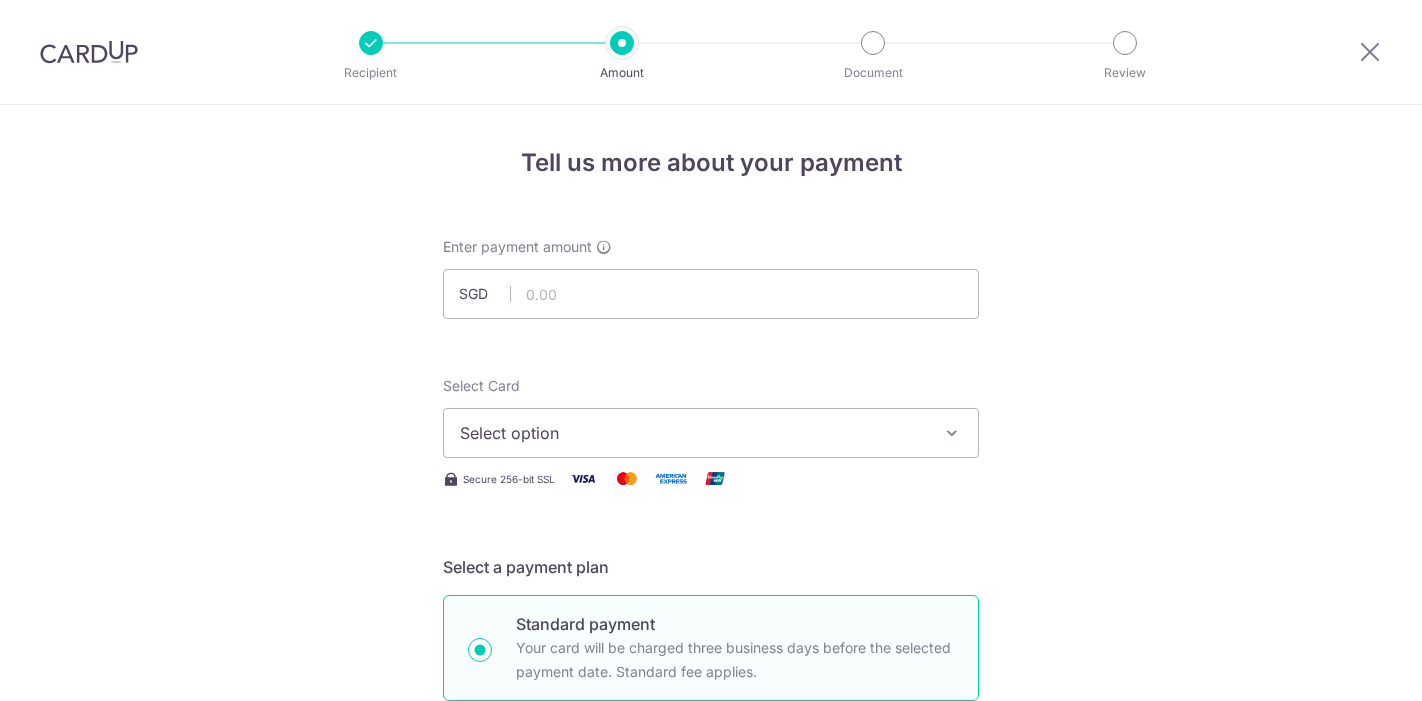 scroll, scrollTop: 0, scrollLeft: 0, axis: both 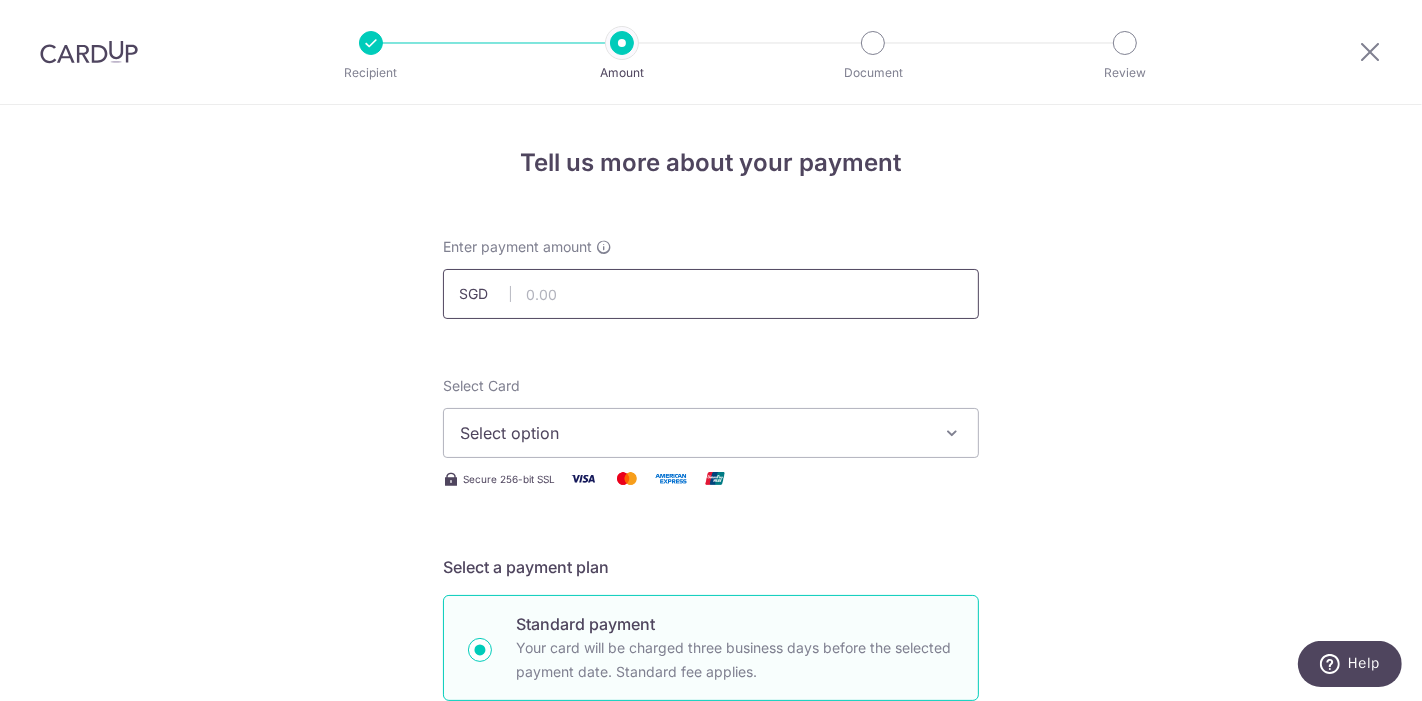 click at bounding box center (711, 294) 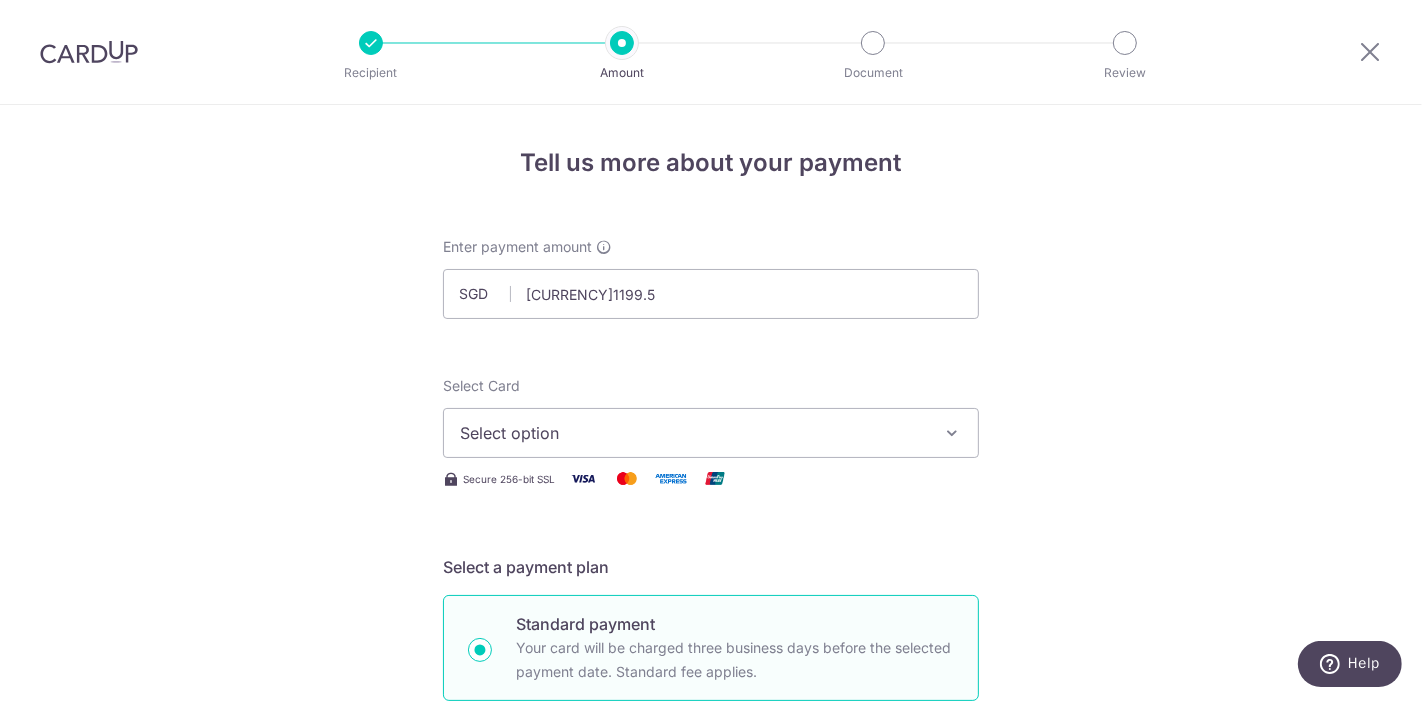 type on "[CURRENCY]1,199.50" 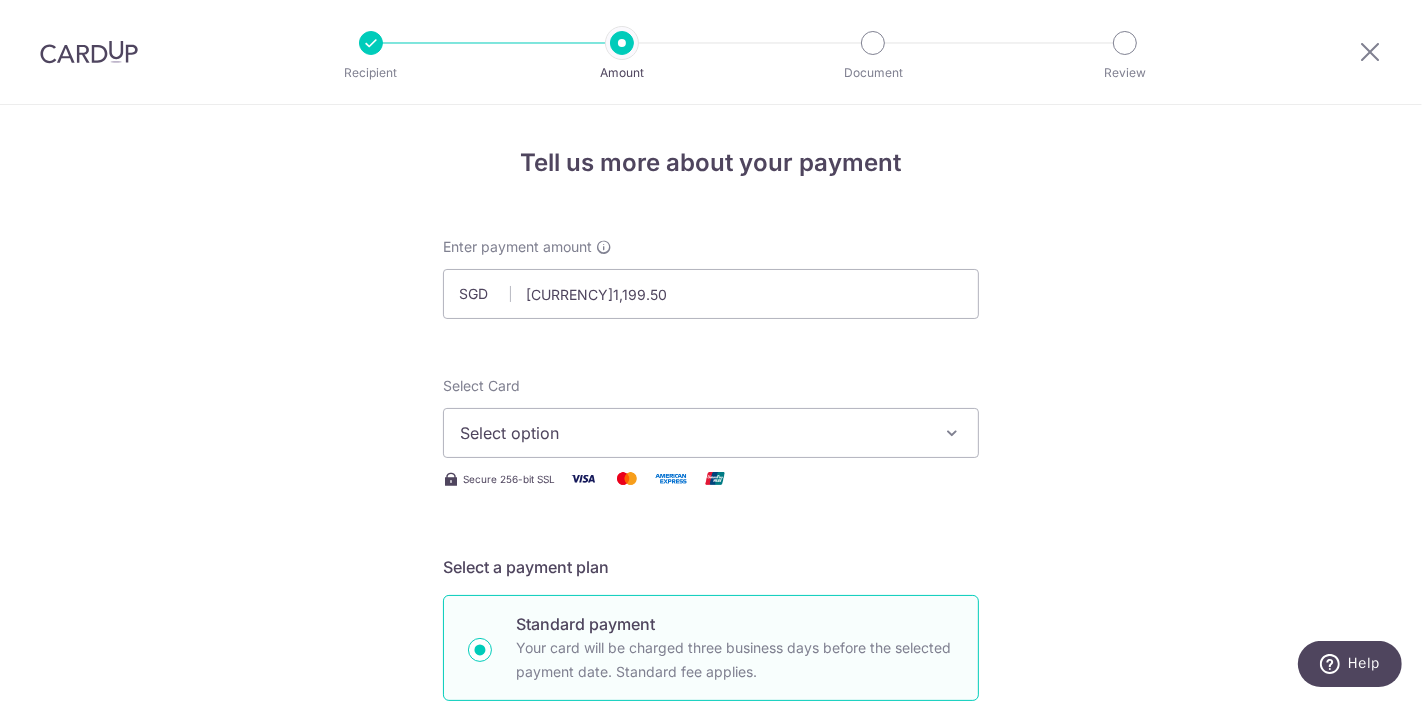 click on "Select option" at bounding box center [711, 433] 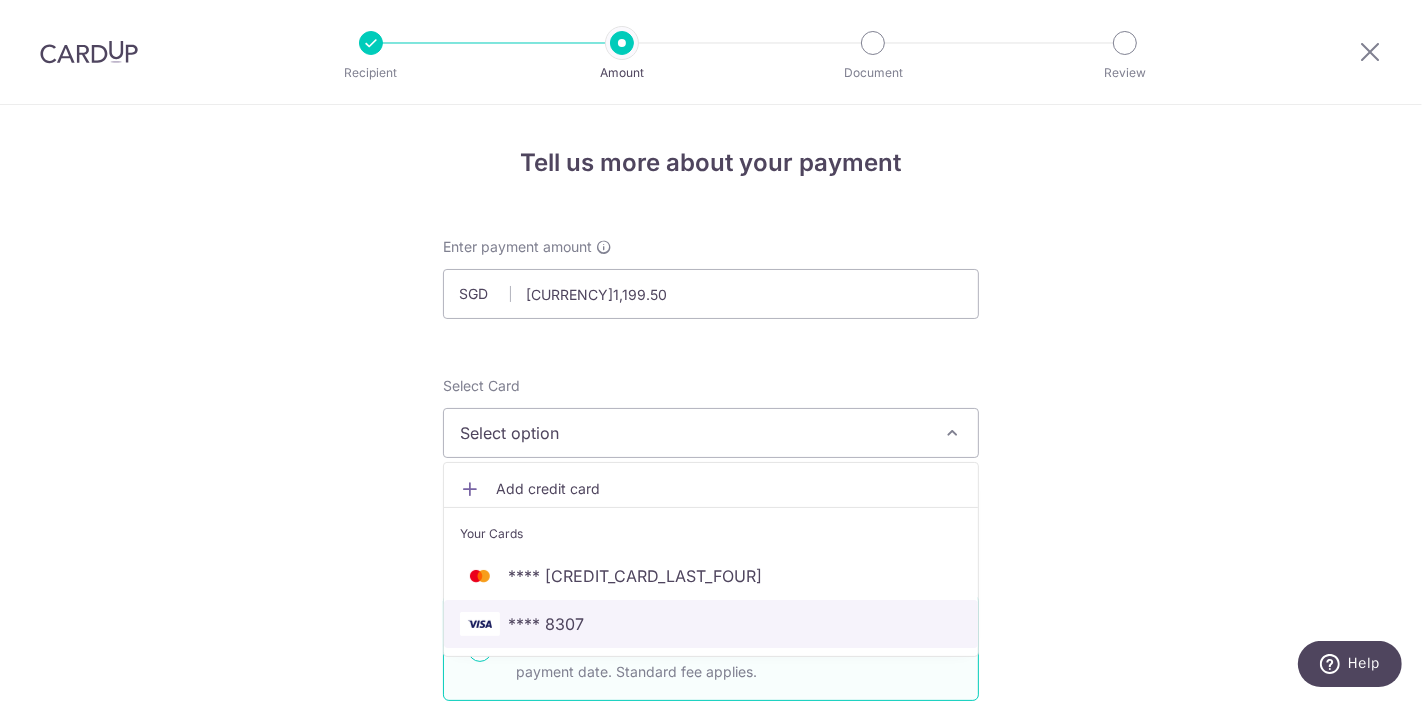 click on "**** 8307" at bounding box center [546, 624] 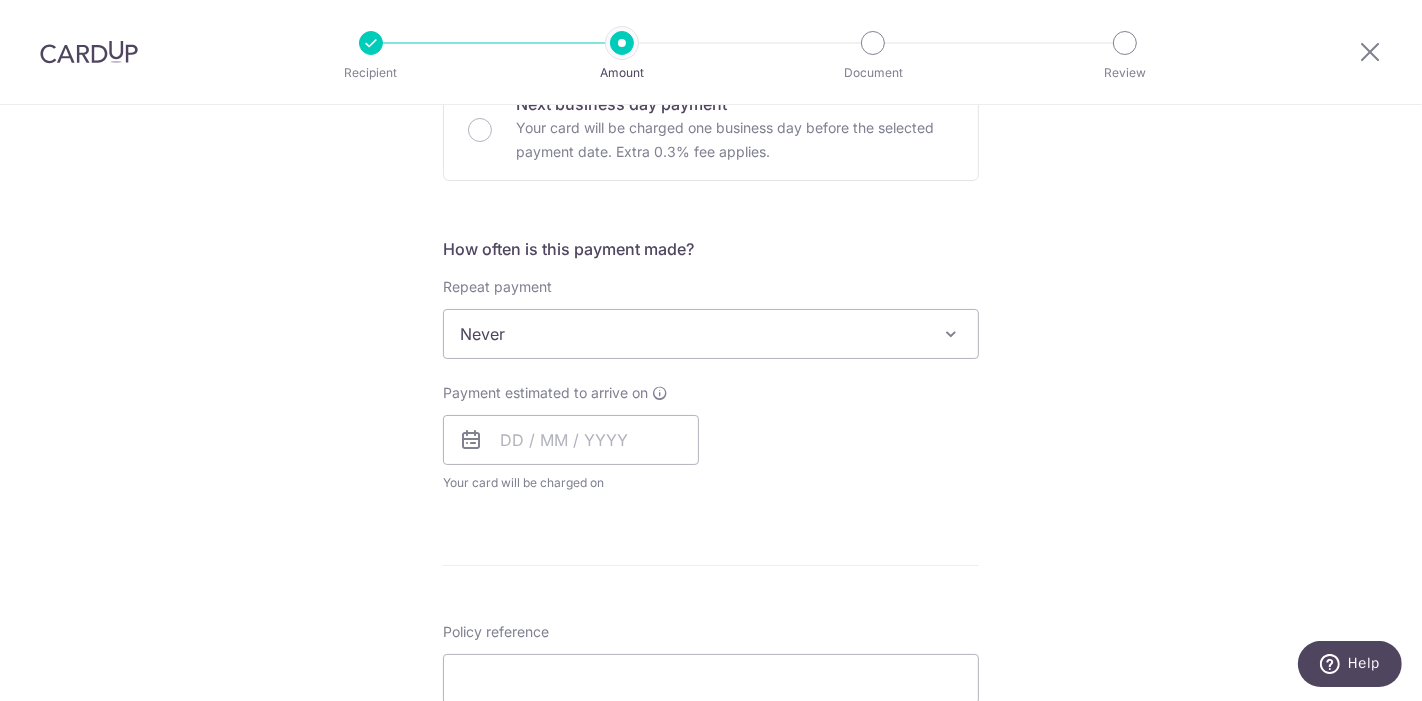 scroll, scrollTop: 666, scrollLeft: 0, axis: vertical 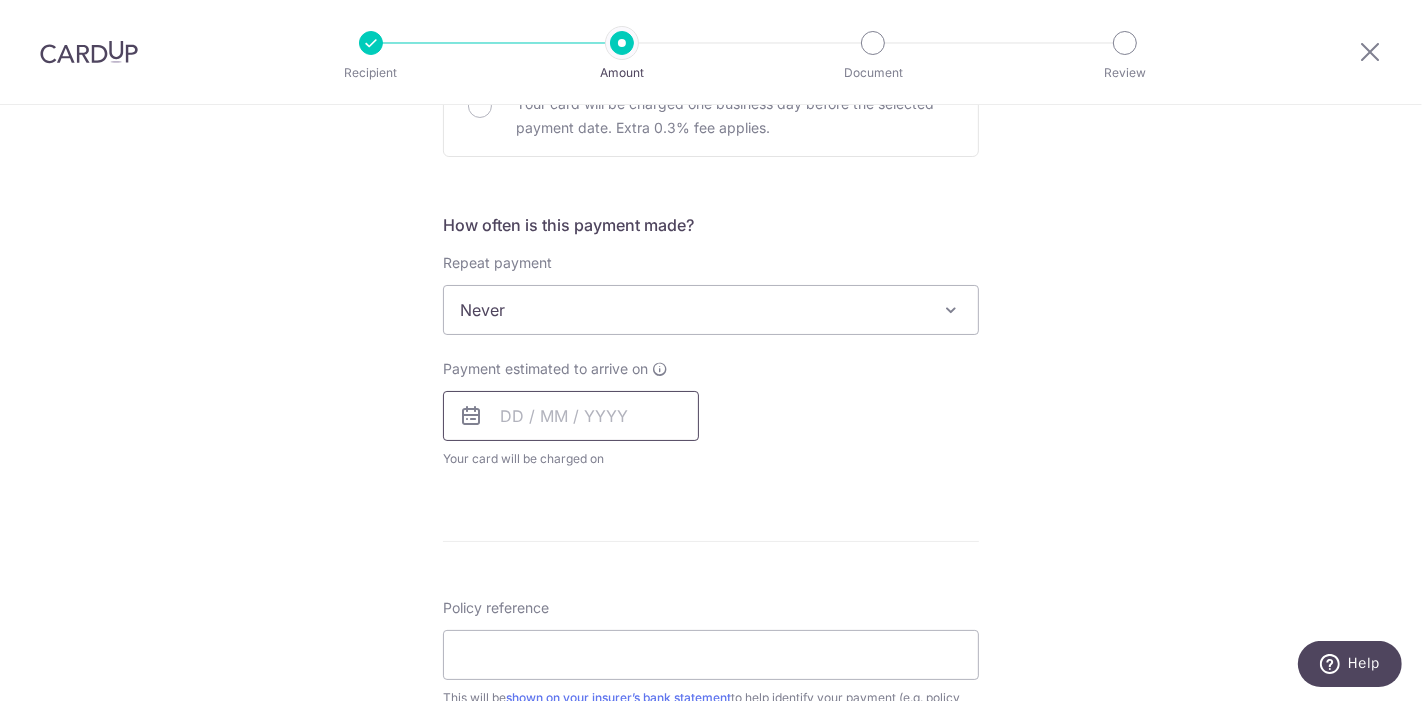click at bounding box center [571, 416] 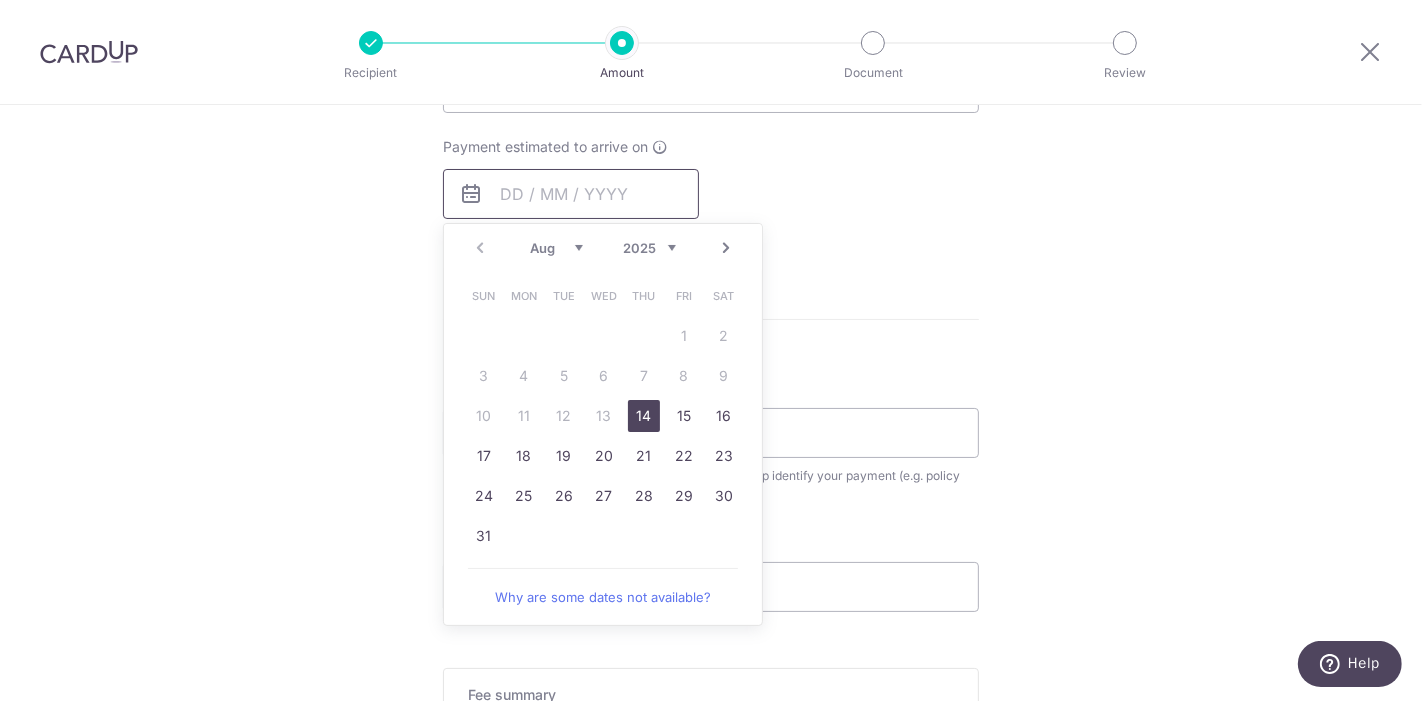scroll, scrollTop: 1000, scrollLeft: 0, axis: vertical 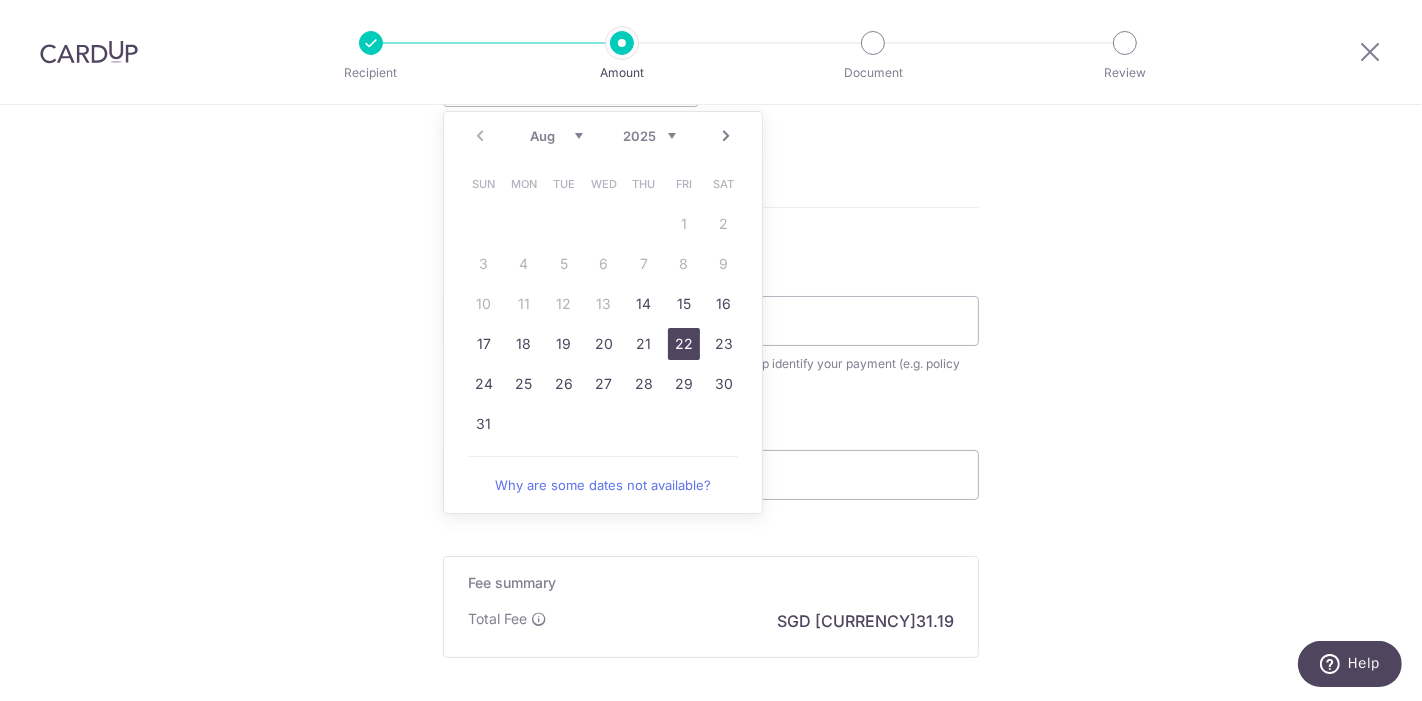 click on "22" at bounding box center (684, 344) 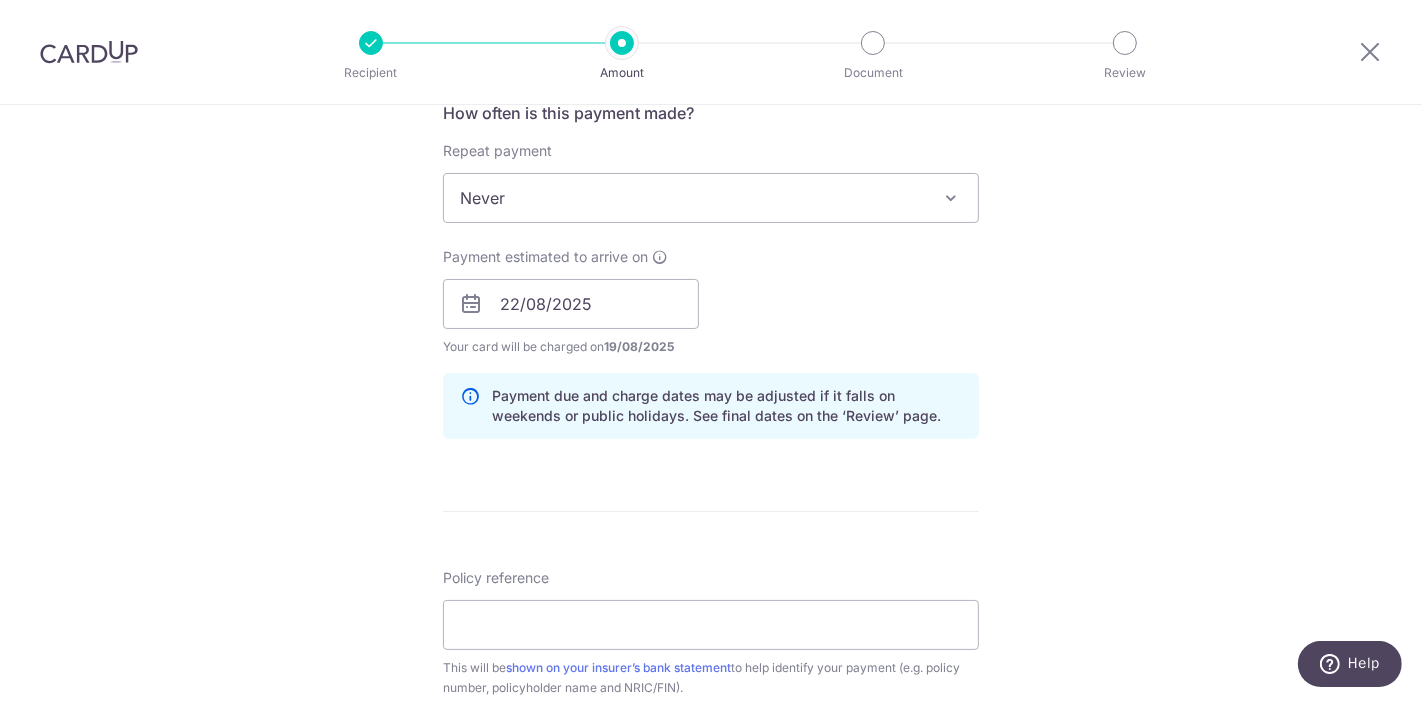 scroll, scrollTop: 777, scrollLeft: 0, axis: vertical 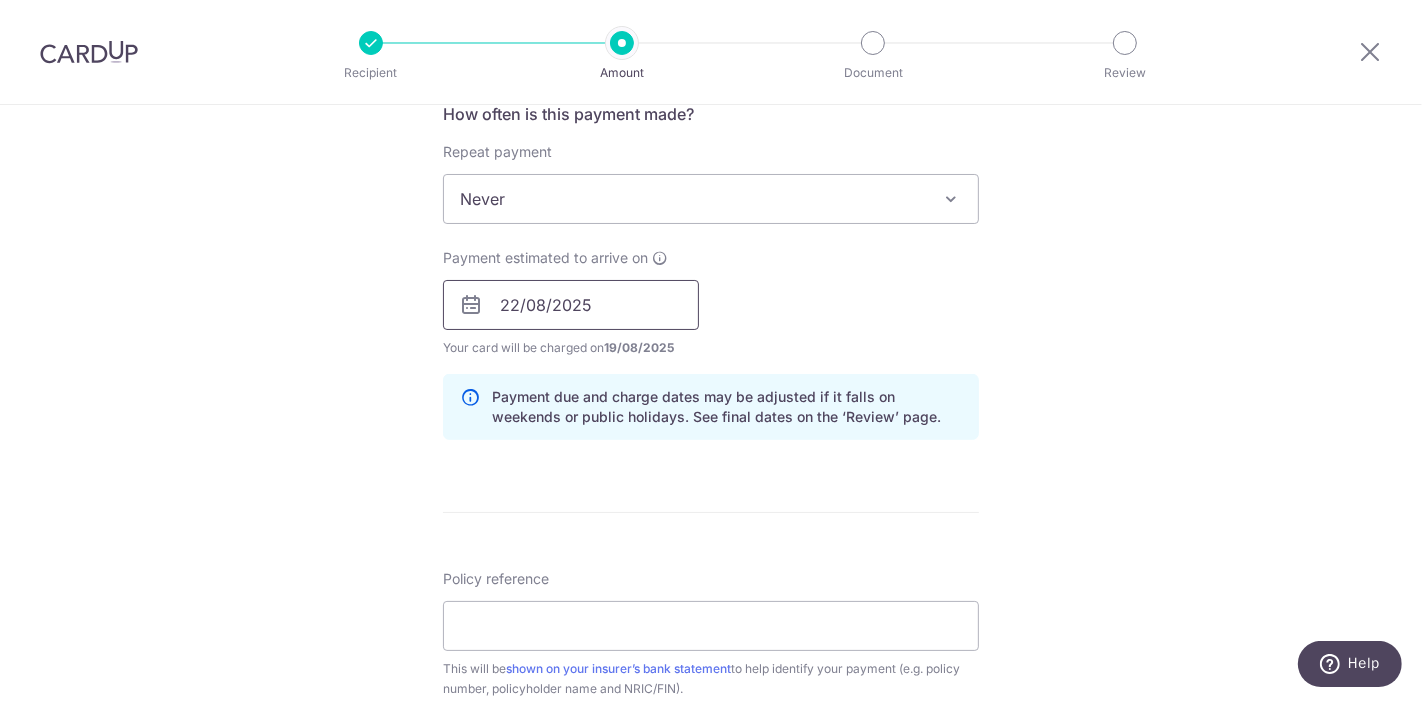 click on "22/08/2025" at bounding box center [571, 305] 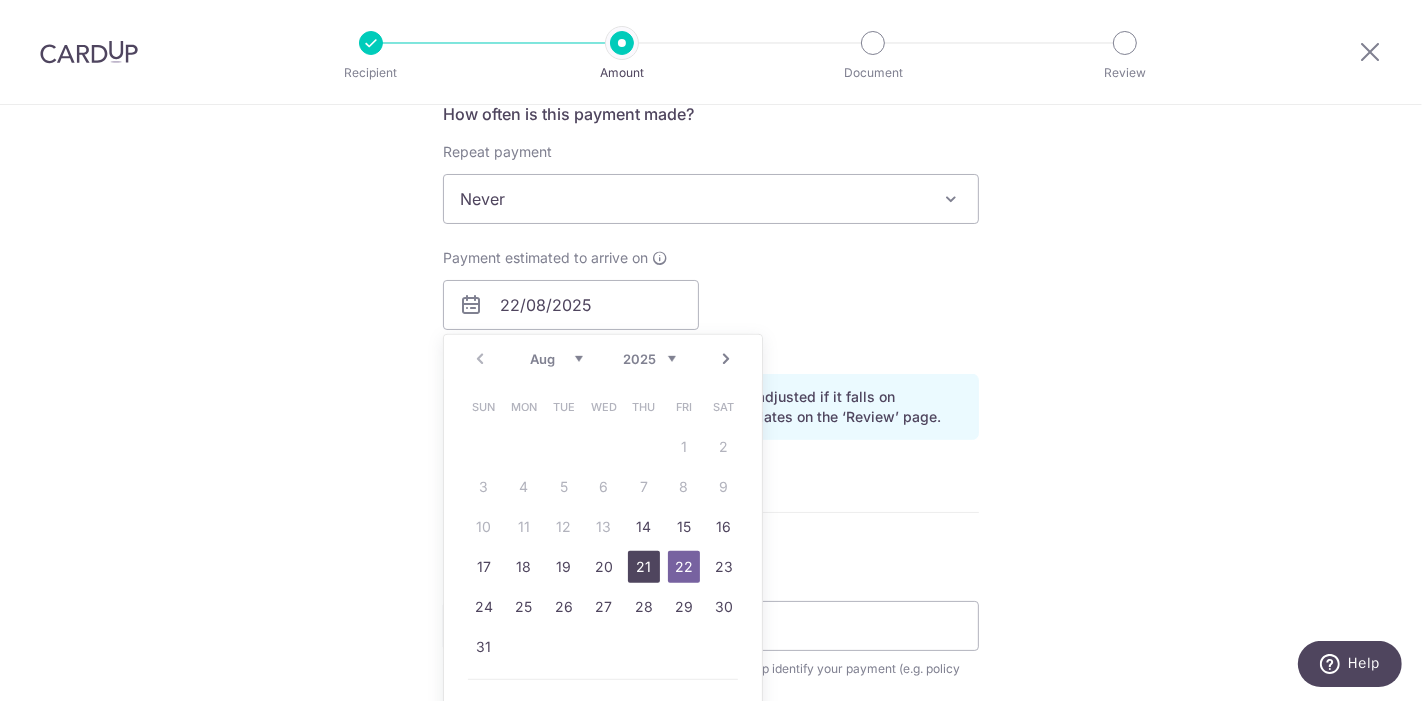 click on "21" at bounding box center [644, 567] 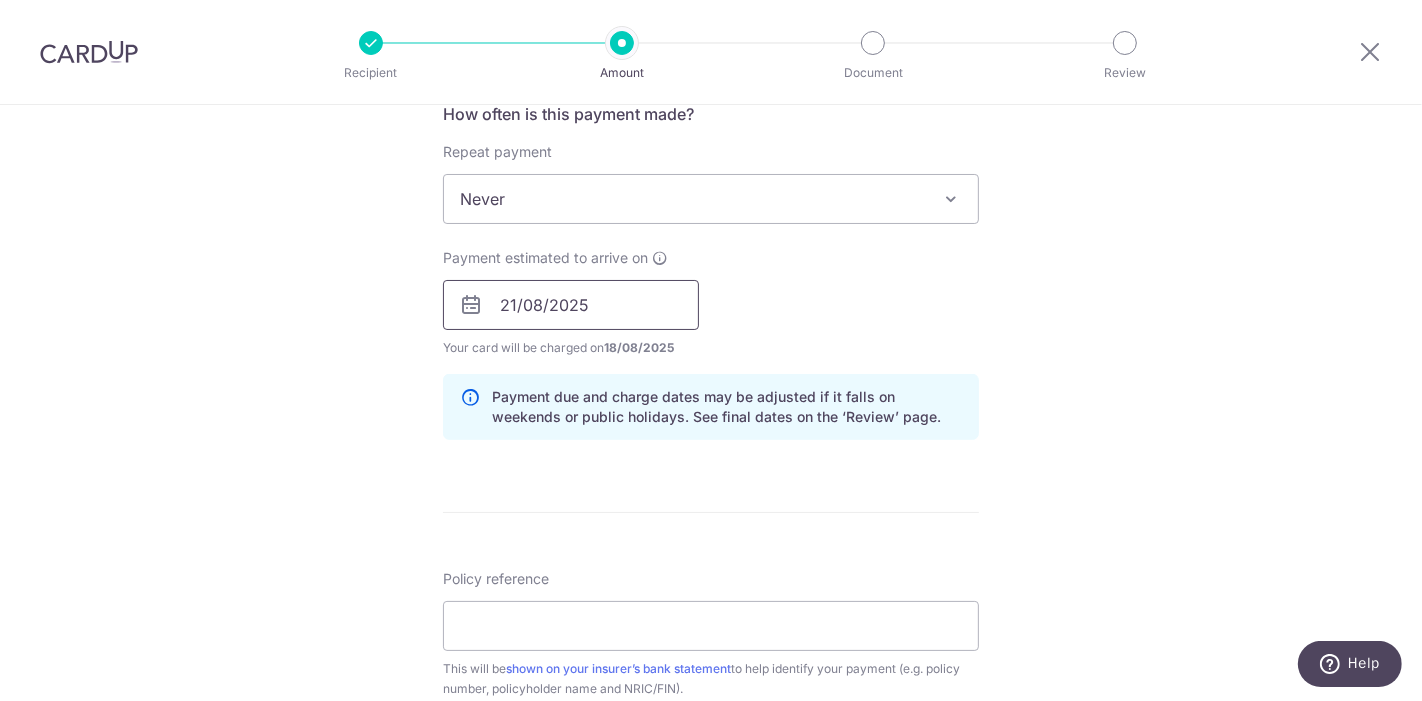 click on "21/08/2025" at bounding box center (571, 305) 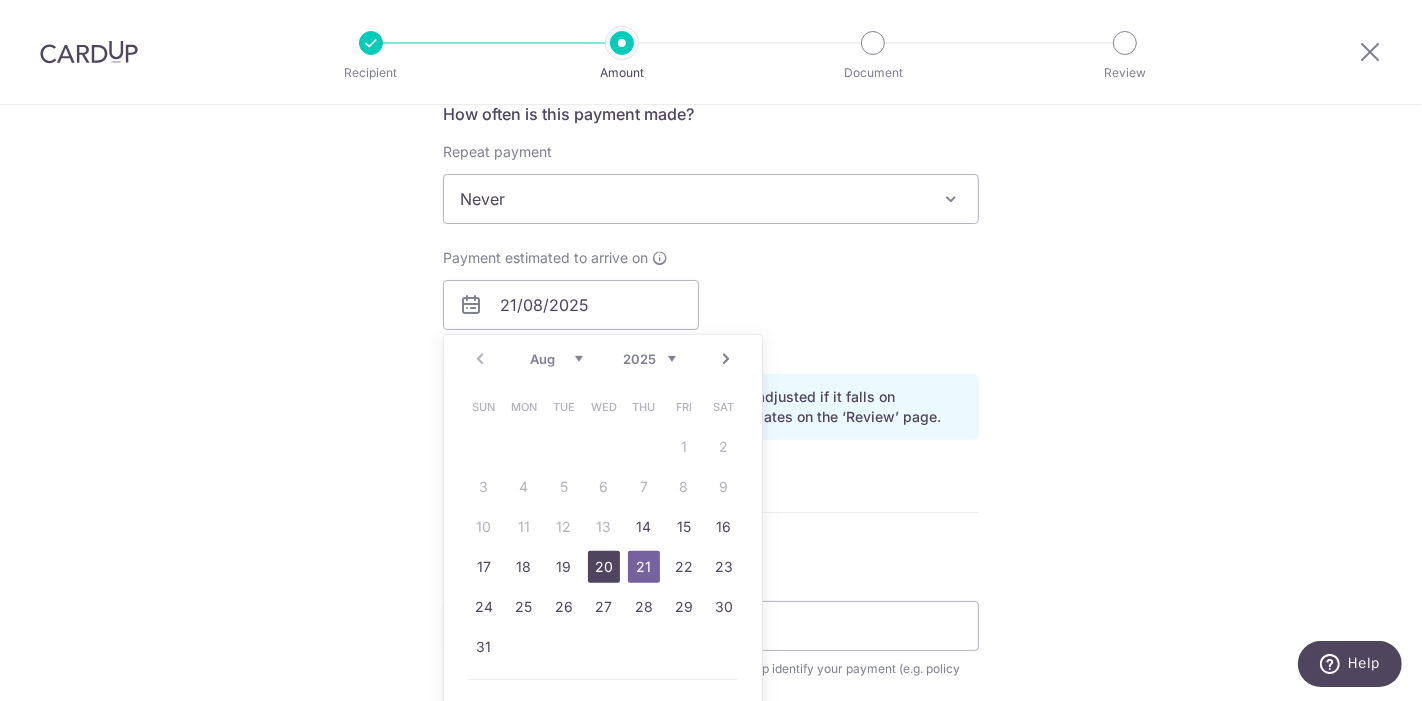 click on "20" at bounding box center (604, 567) 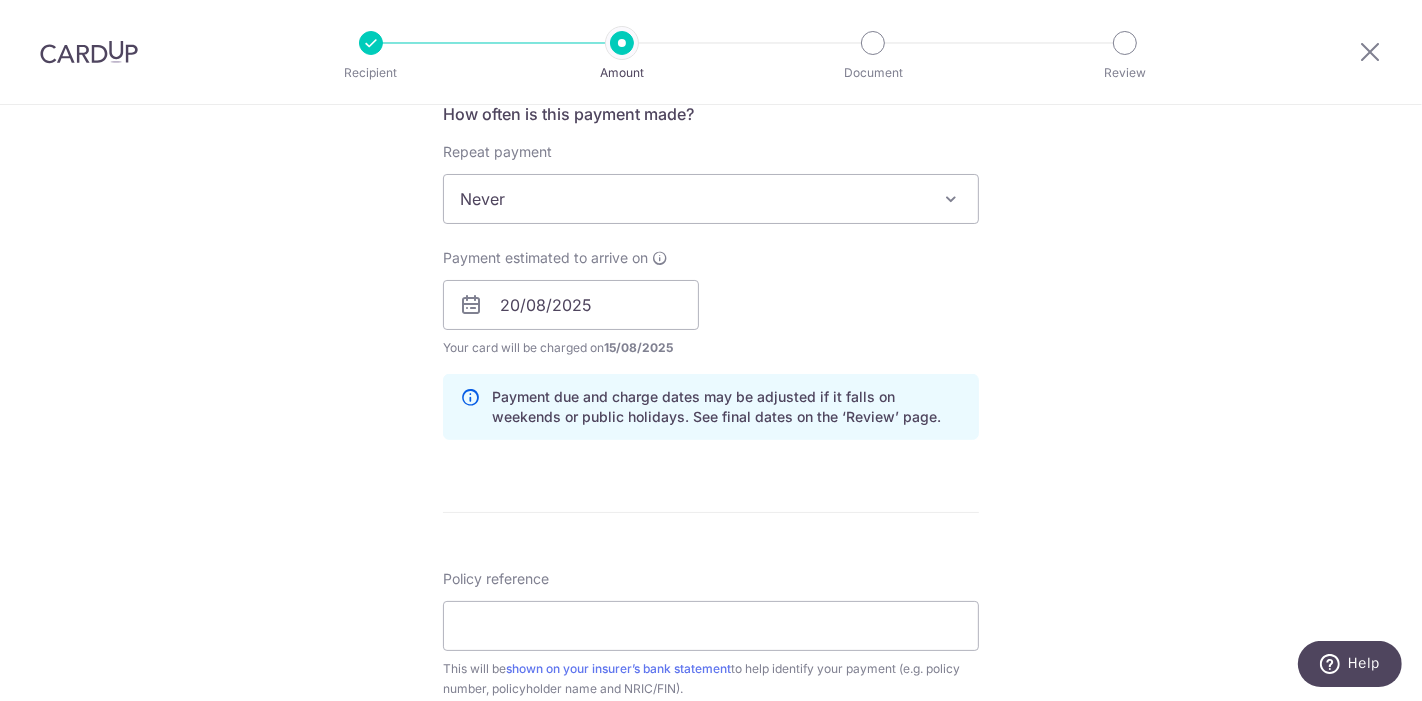 click on "Payment estimated to arrive on
20/08/2025
Prev Next Aug Sep Oct Nov Dec 2025 2026 2027 2028 2029 2030 2031 2032 2033 2034 2035 Sun Mon Tue Wed Thu Fri Sat           1 2 3 4 5 6 7 8 9 10 11 12 13 14 15 16 17 18 19 20 21 22 23 24 25 26 27 28 29 30 31
Your card will be charged on  15/08/2025  for the first payment
* If your payment is funded by  9:00am SGT on Monday 11/08/2025
12/08/2025
No. of Payments
22/08/2025" at bounding box center [711, 303] 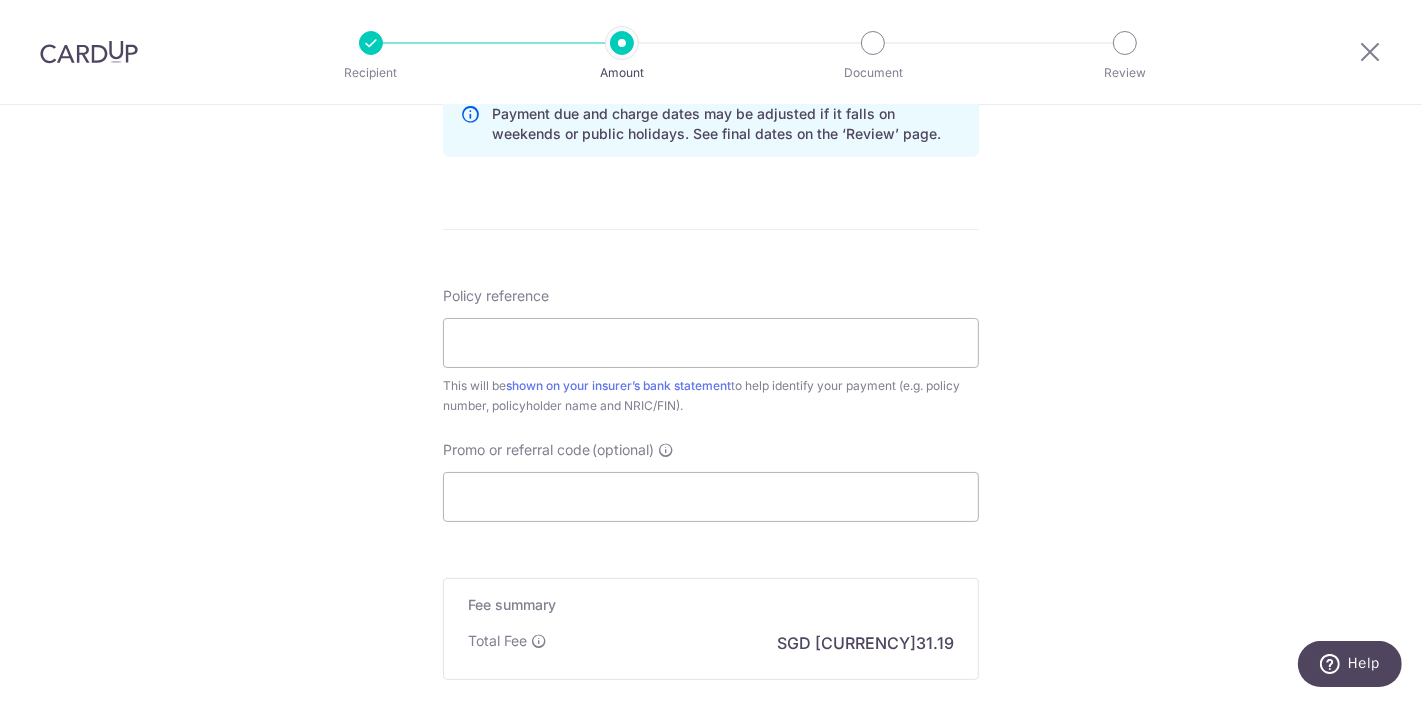 scroll, scrollTop: 1111, scrollLeft: 0, axis: vertical 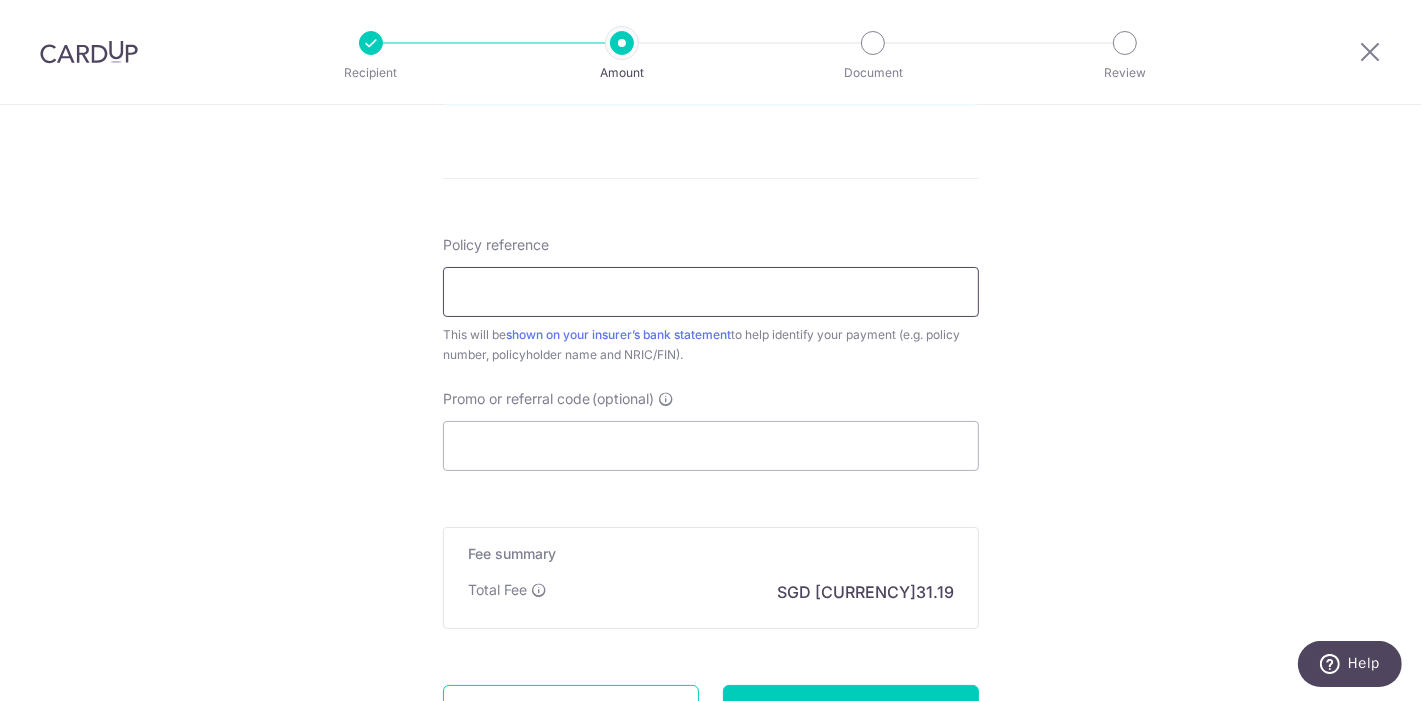 click on "Policy reference" at bounding box center [711, 292] 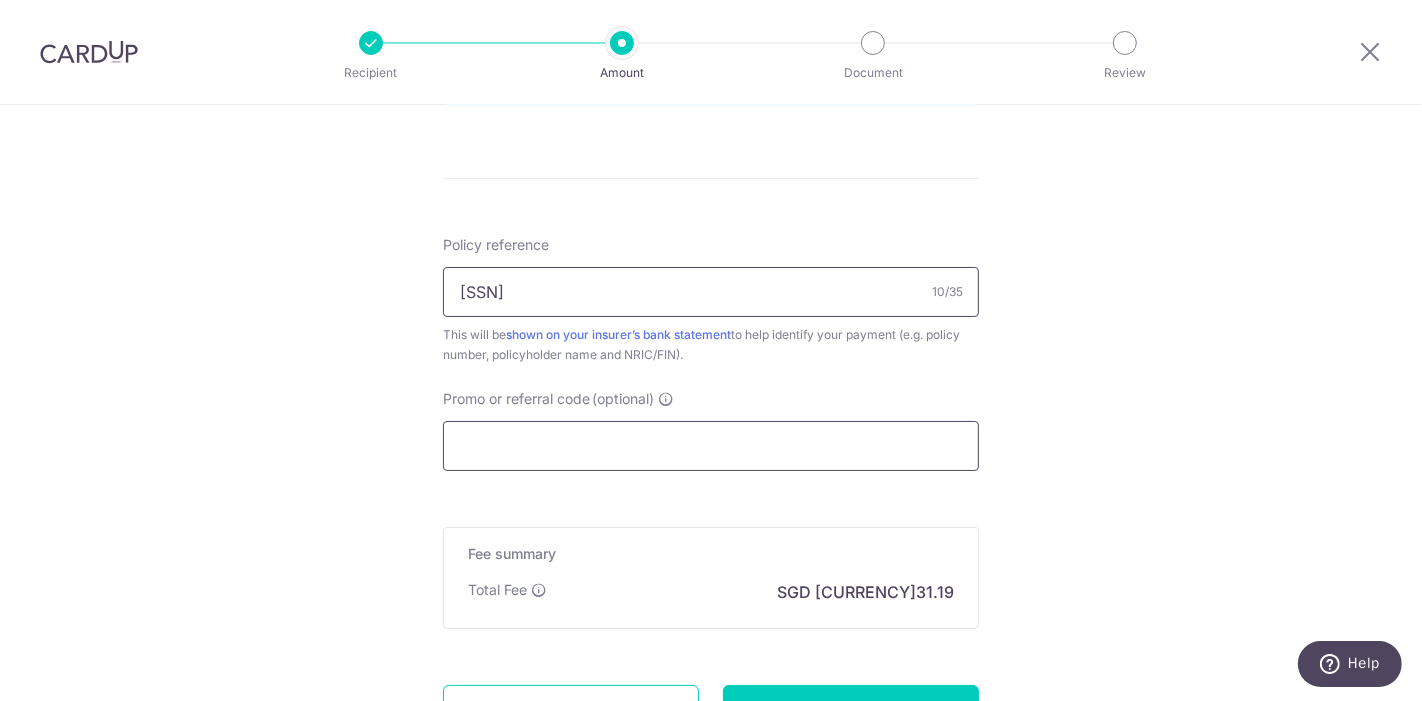 type on "[PHONE]" 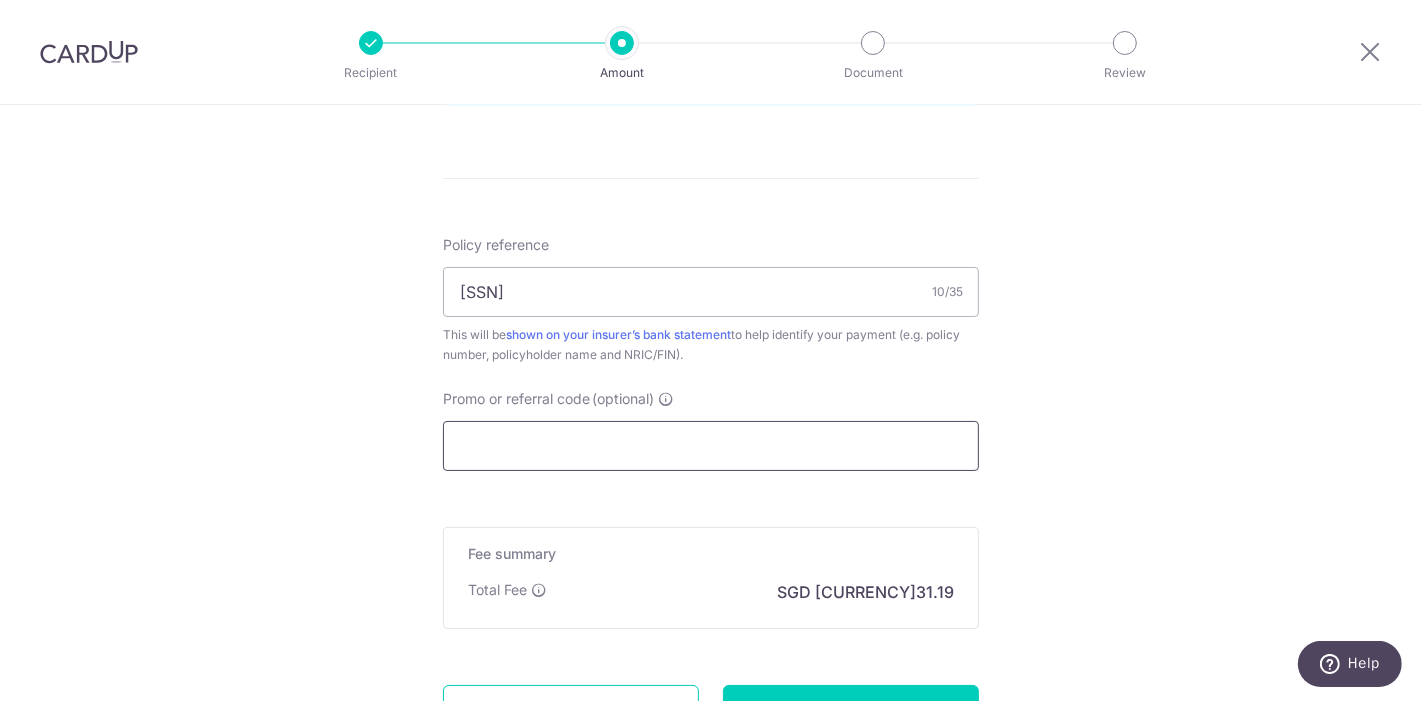 click on "Promo or referral code
(optional)" at bounding box center [711, 446] 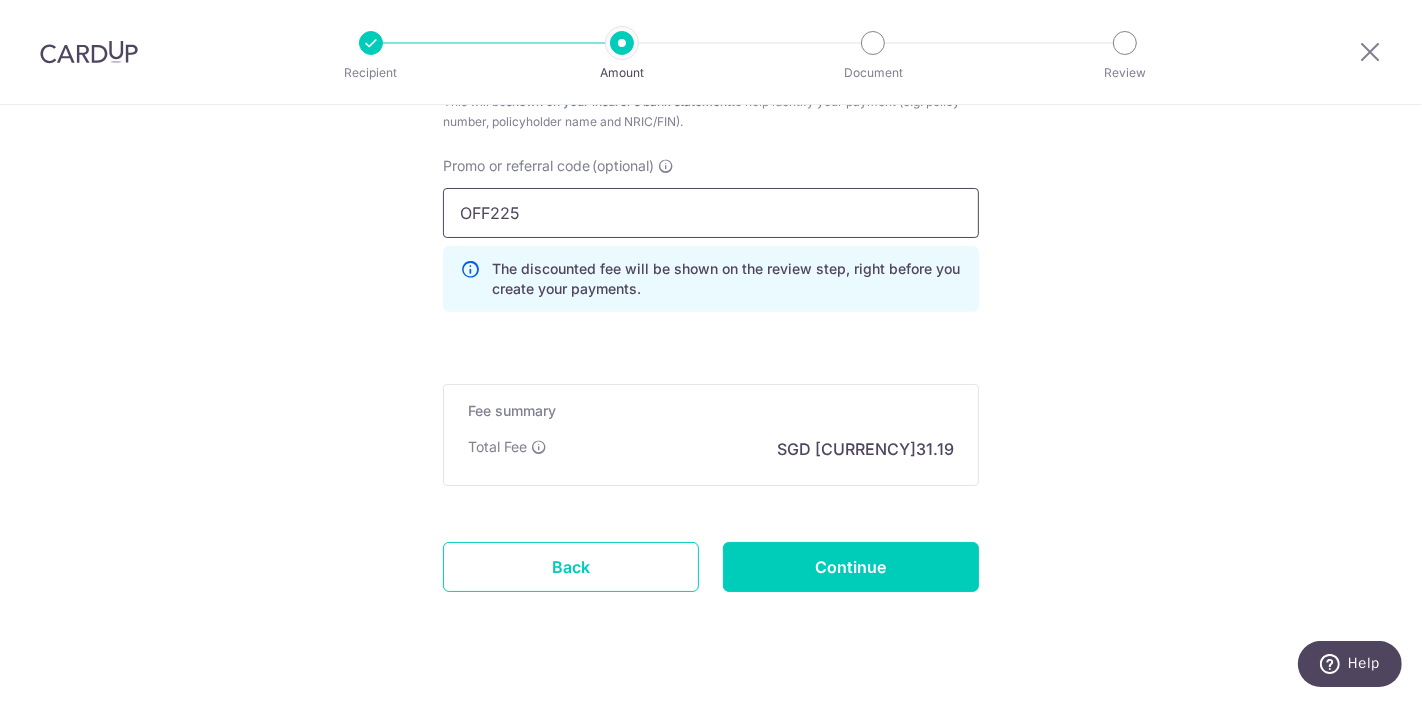 scroll, scrollTop: 1380, scrollLeft: 0, axis: vertical 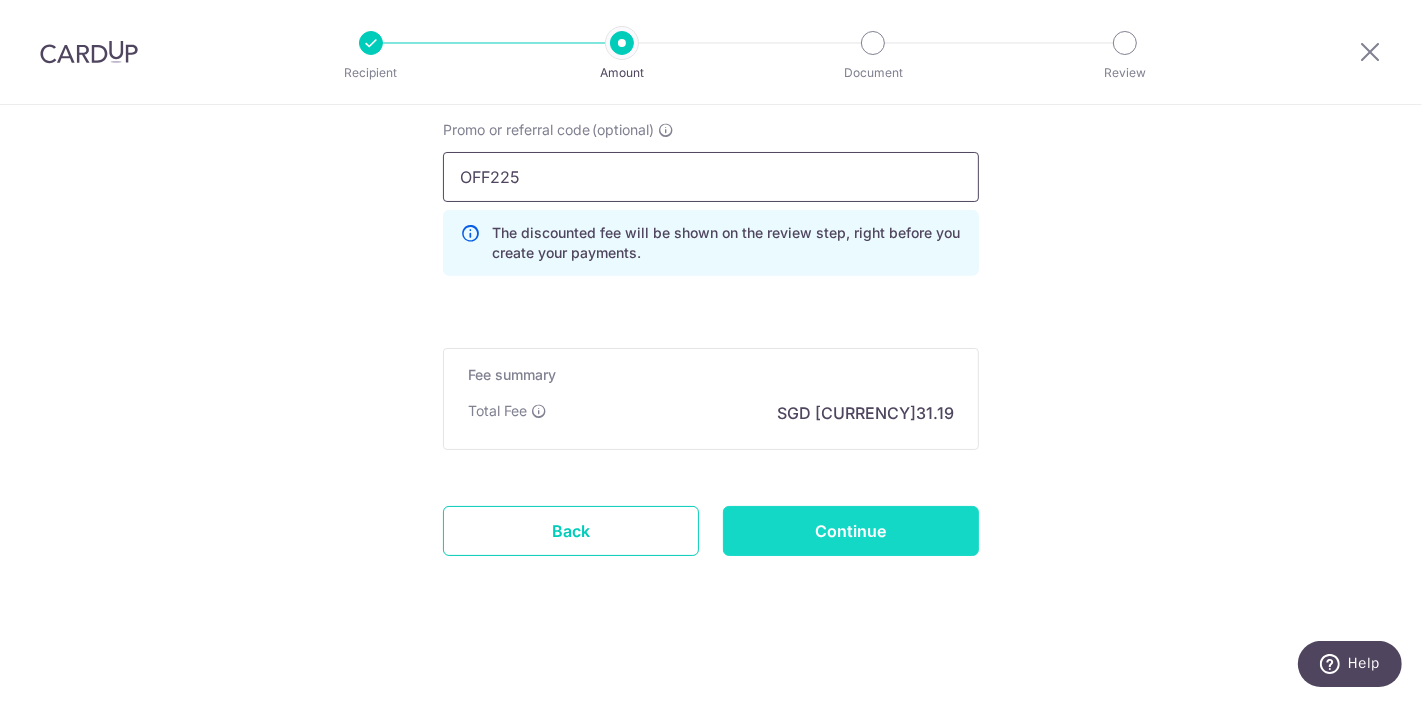 type on "OFF225" 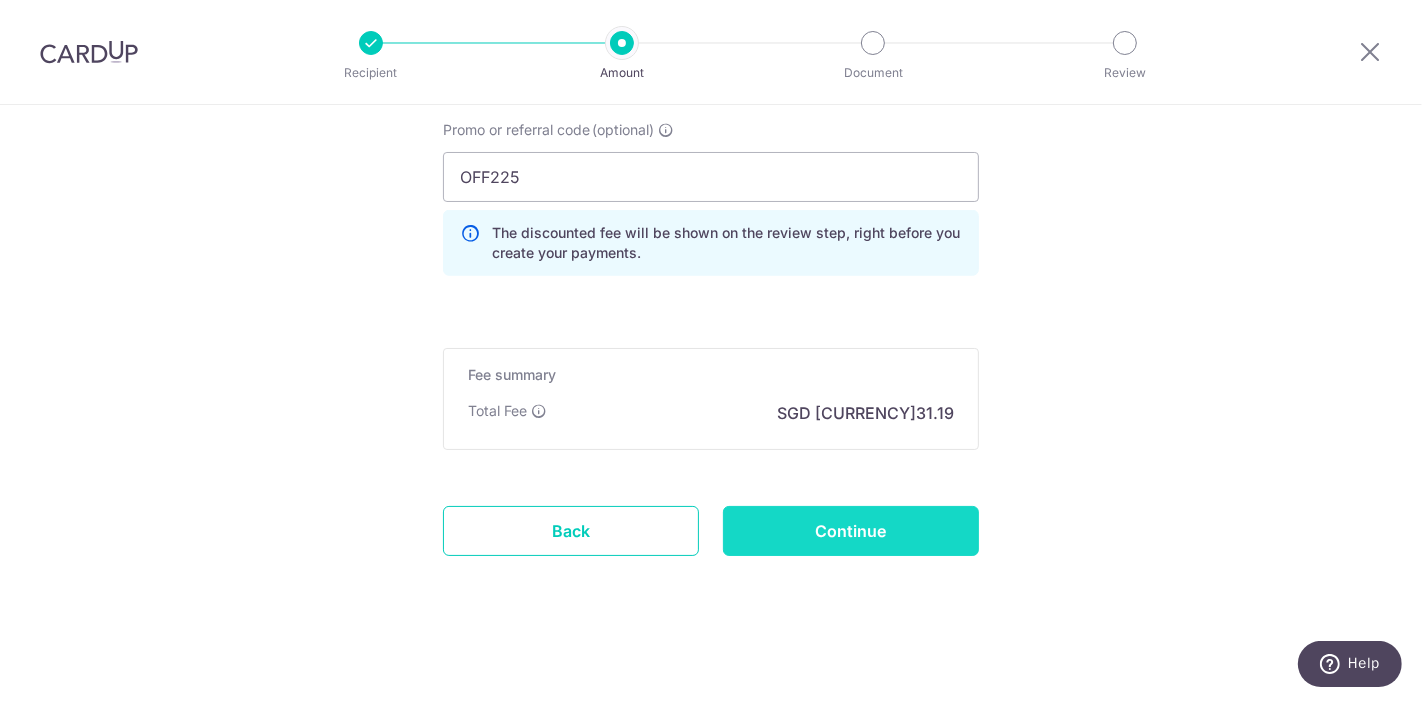 click on "Continue" at bounding box center [851, 531] 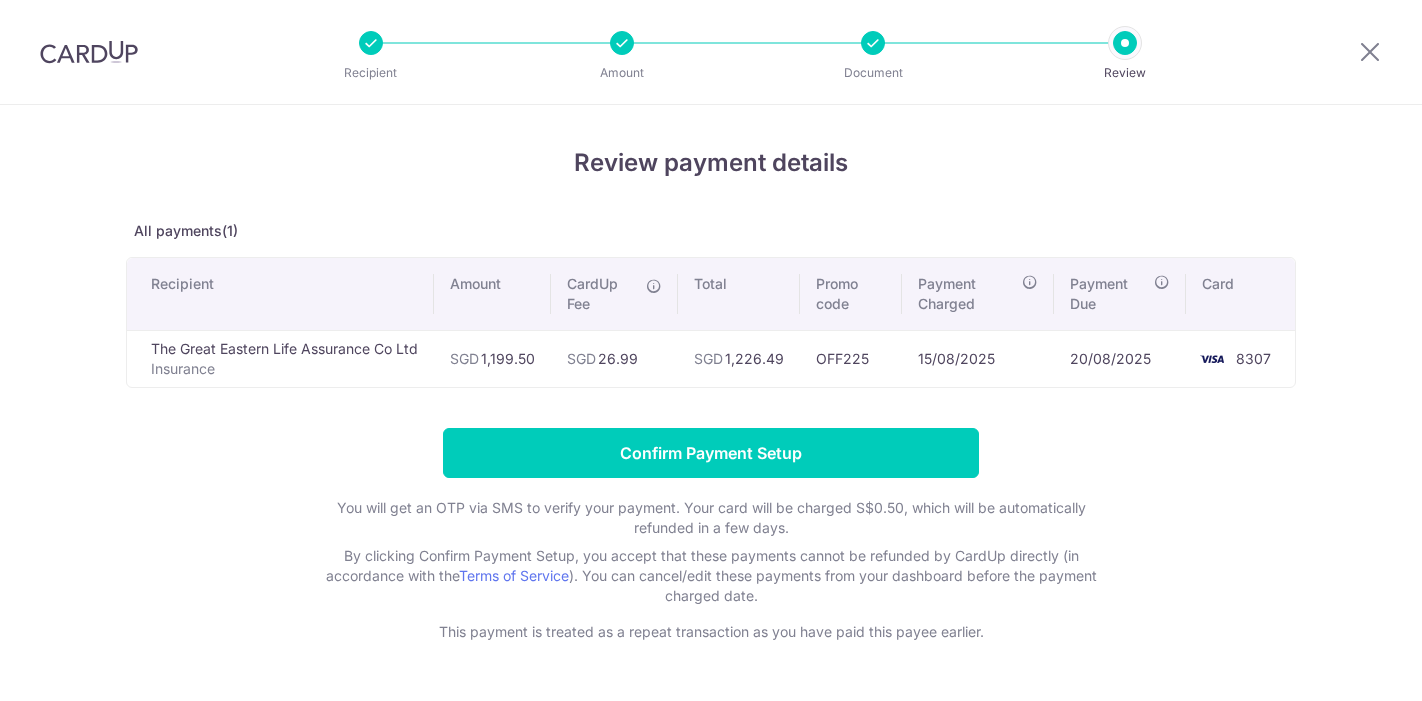 scroll, scrollTop: 0, scrollLeft: 0, axis: both 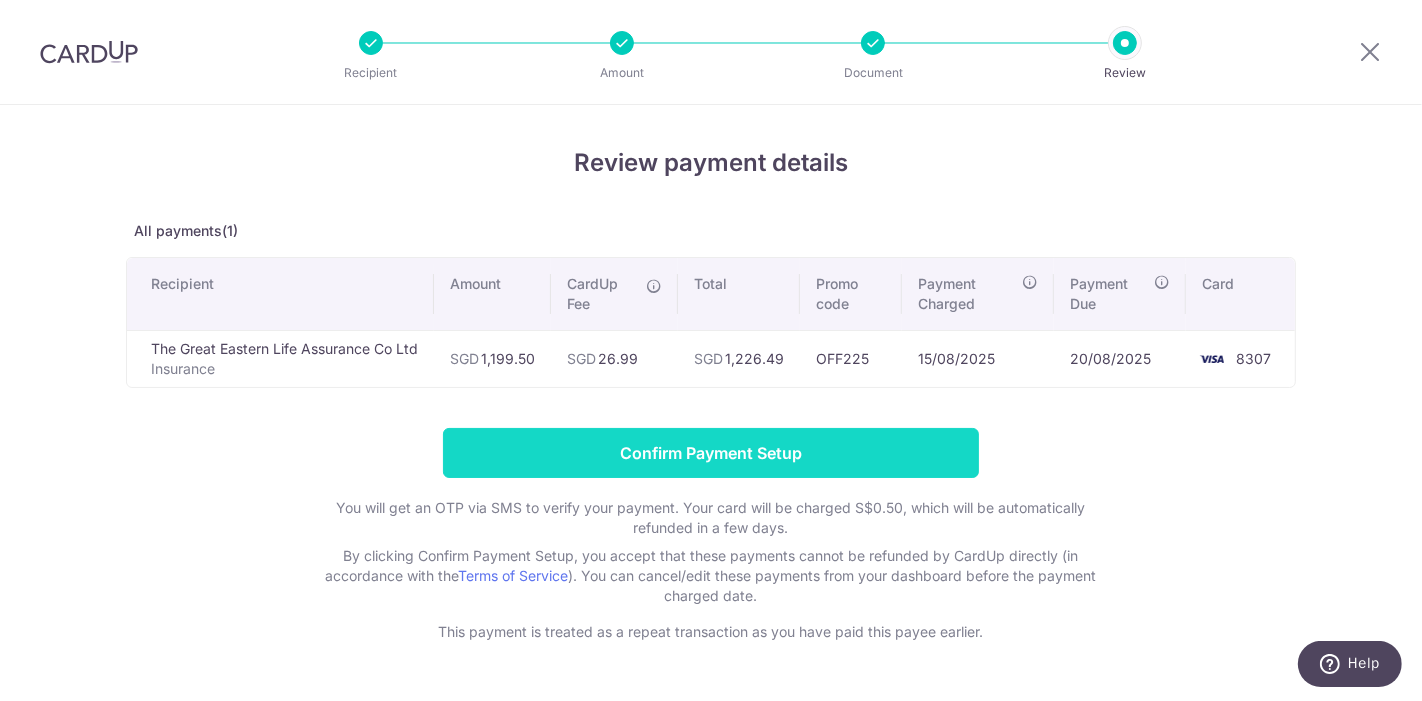 click on "Confirm Payment Setup" at bounding box center (711, 453) 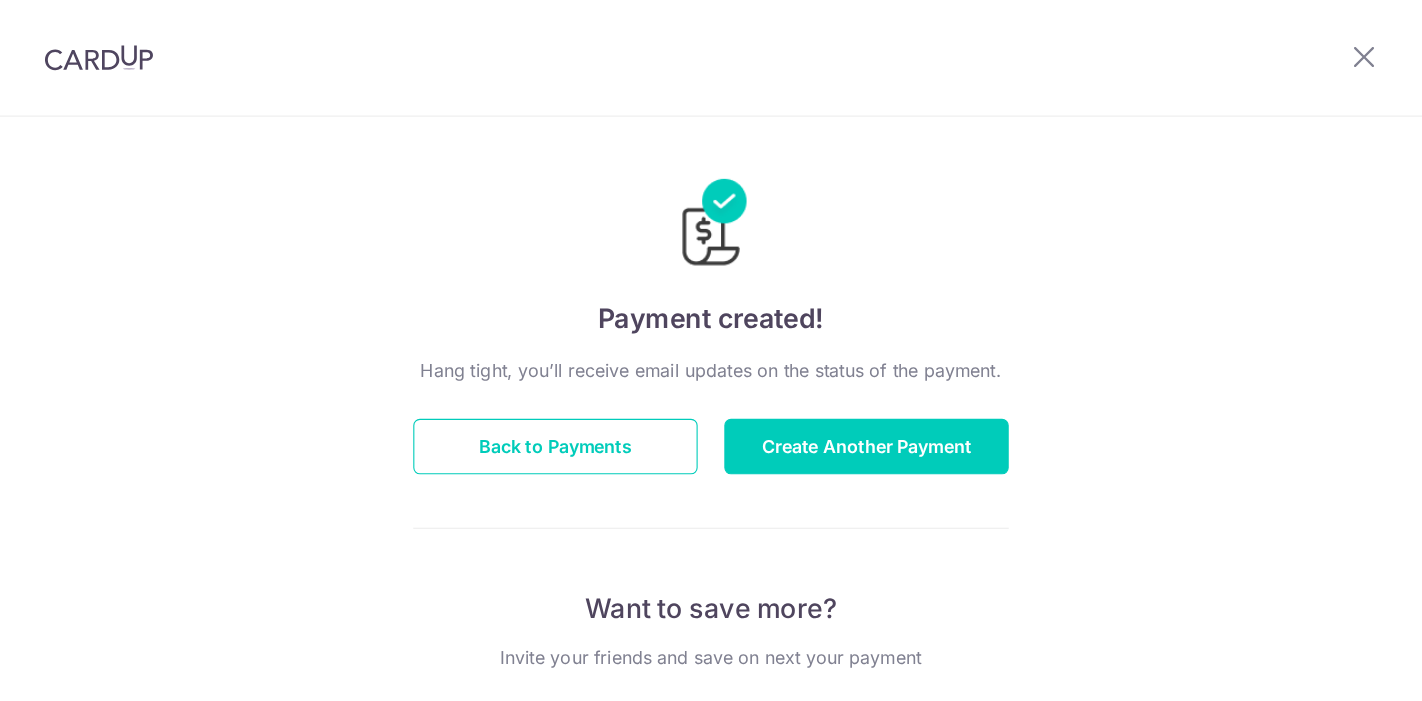 scroll, scrollTop: 0, scrollLeft: 0, axis: both 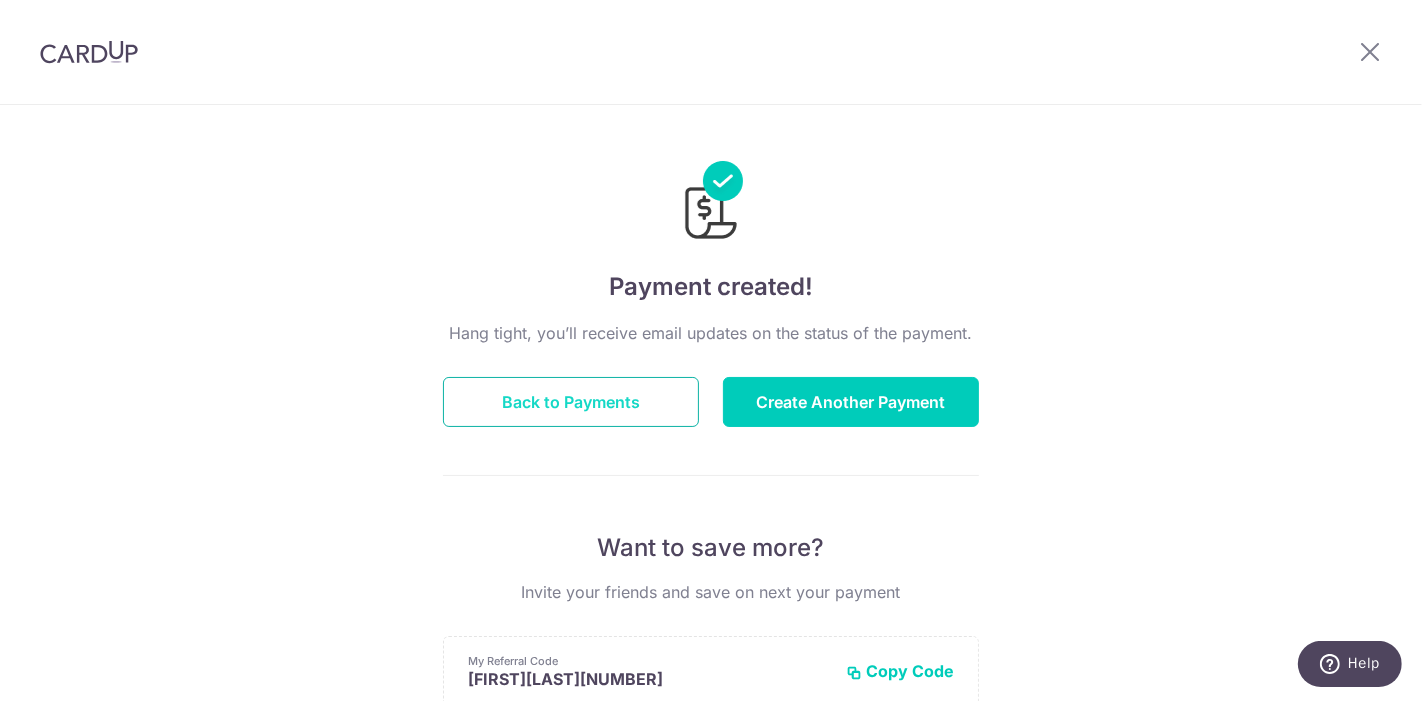 click on "Back to Payments" at bounding box center (571, 402) 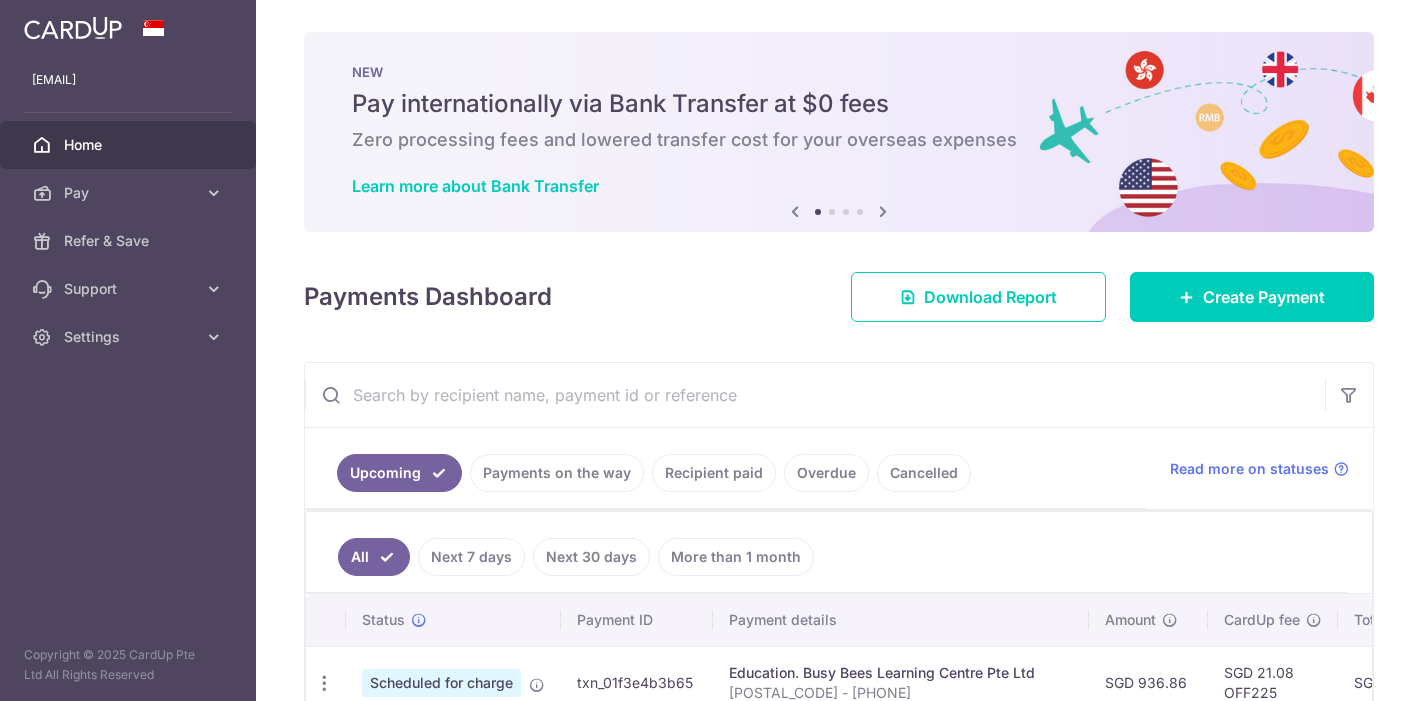 scroll, scrollTop: 0, scrollLeft: 0, axis: both 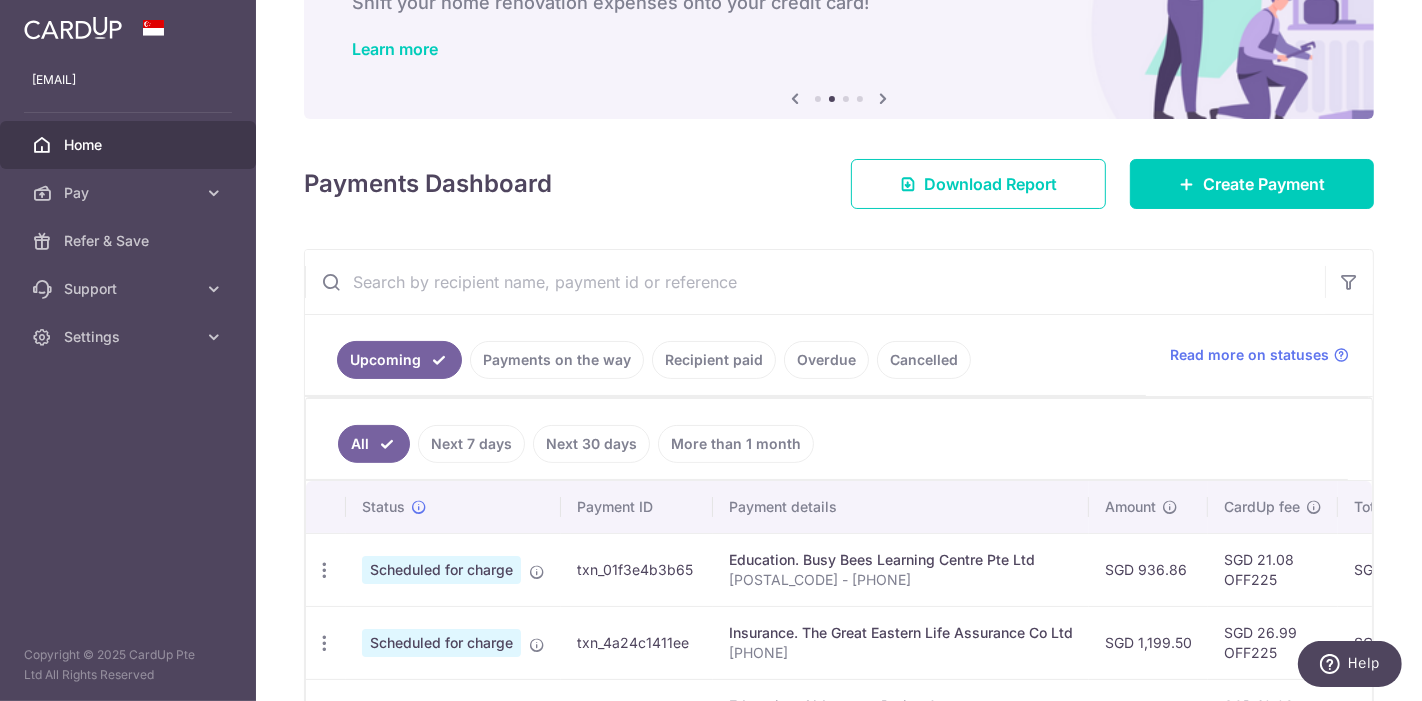 click on "Payments on the way" at bounding box center [557, 360] 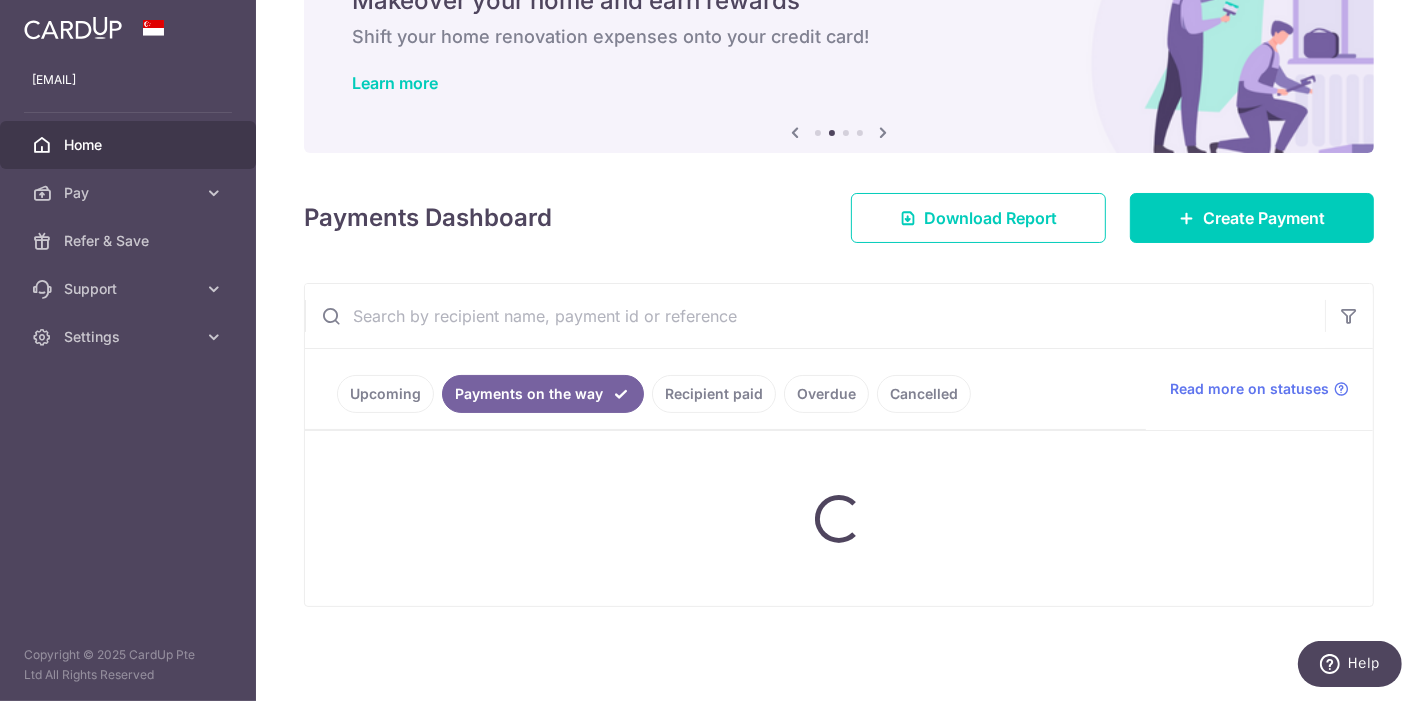scroll, scrollTop: 137, scrollLeft: 0, axis: vertical 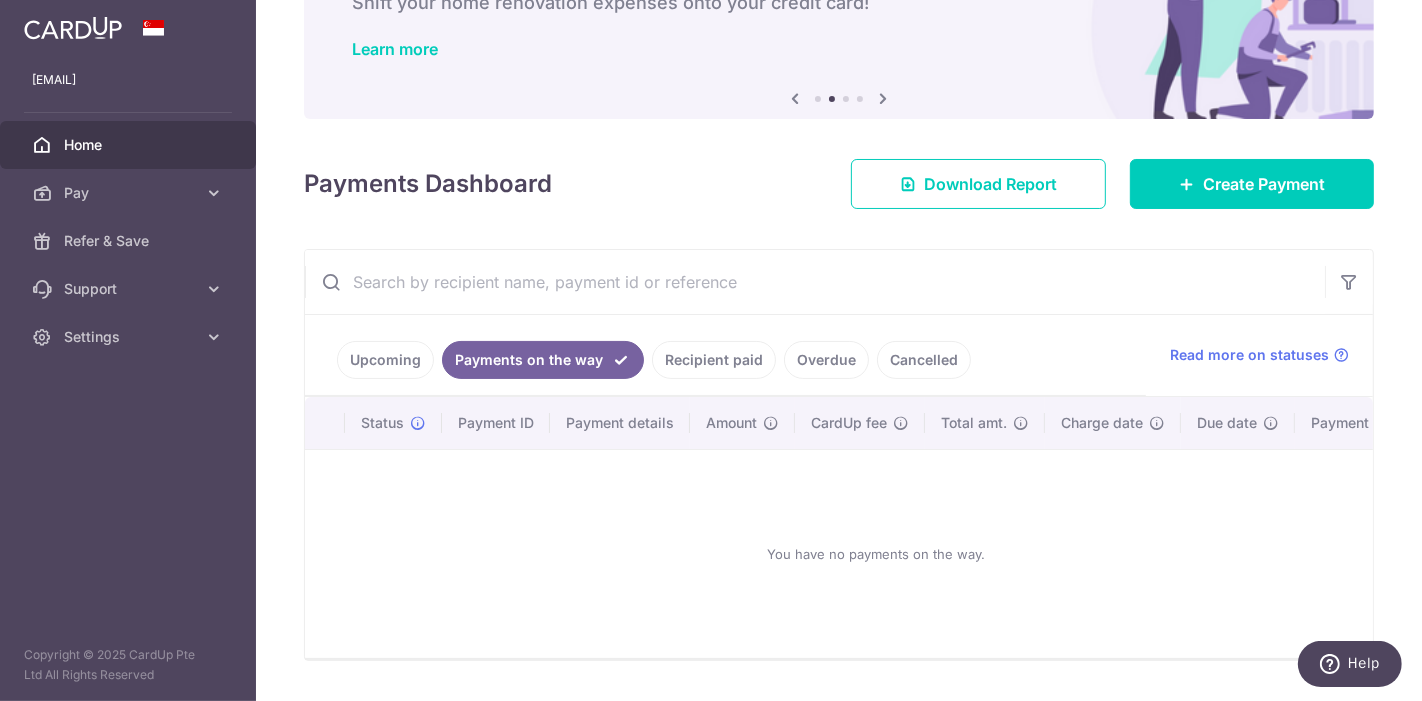 click on "Recipient paid" at bounding box center (714, 360) 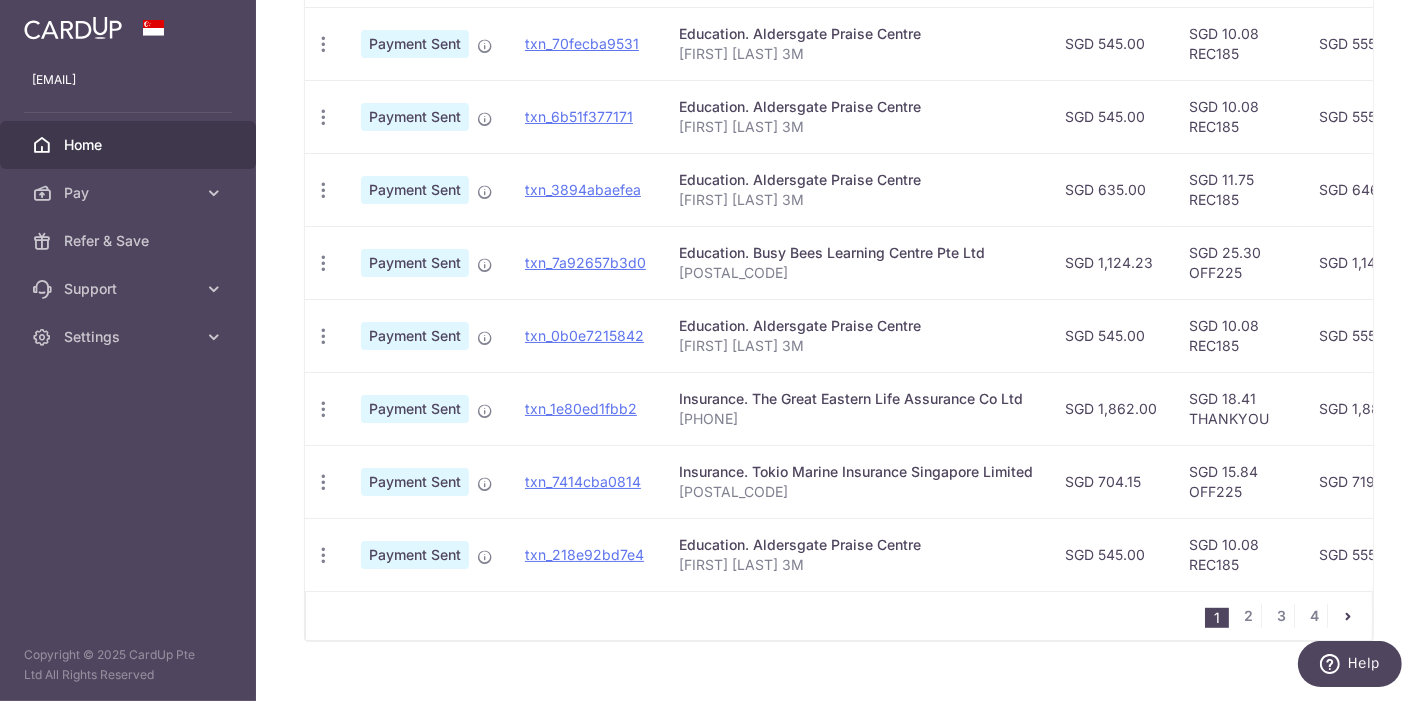 scroll, scrollTop: 765, scrollLeft: 0, axis: vertical 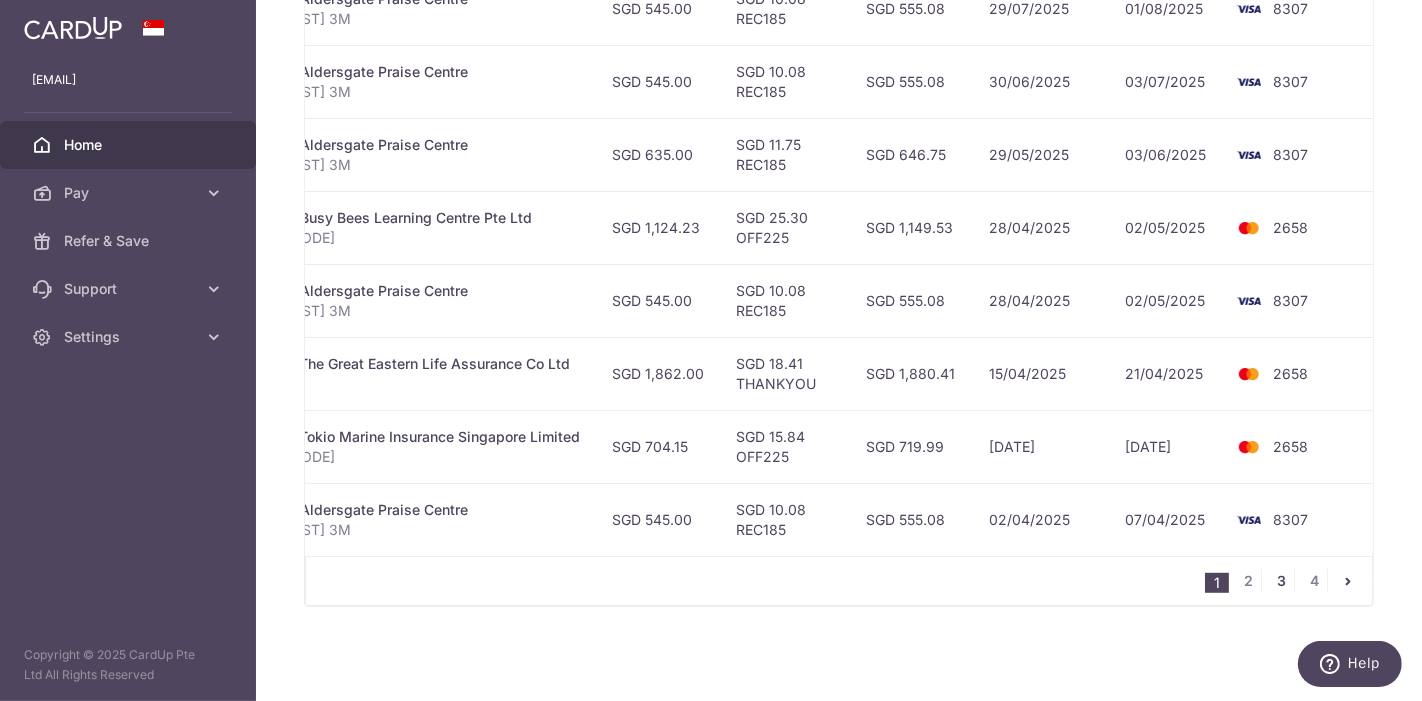 click on "3" at bounding box center (1282, 581) 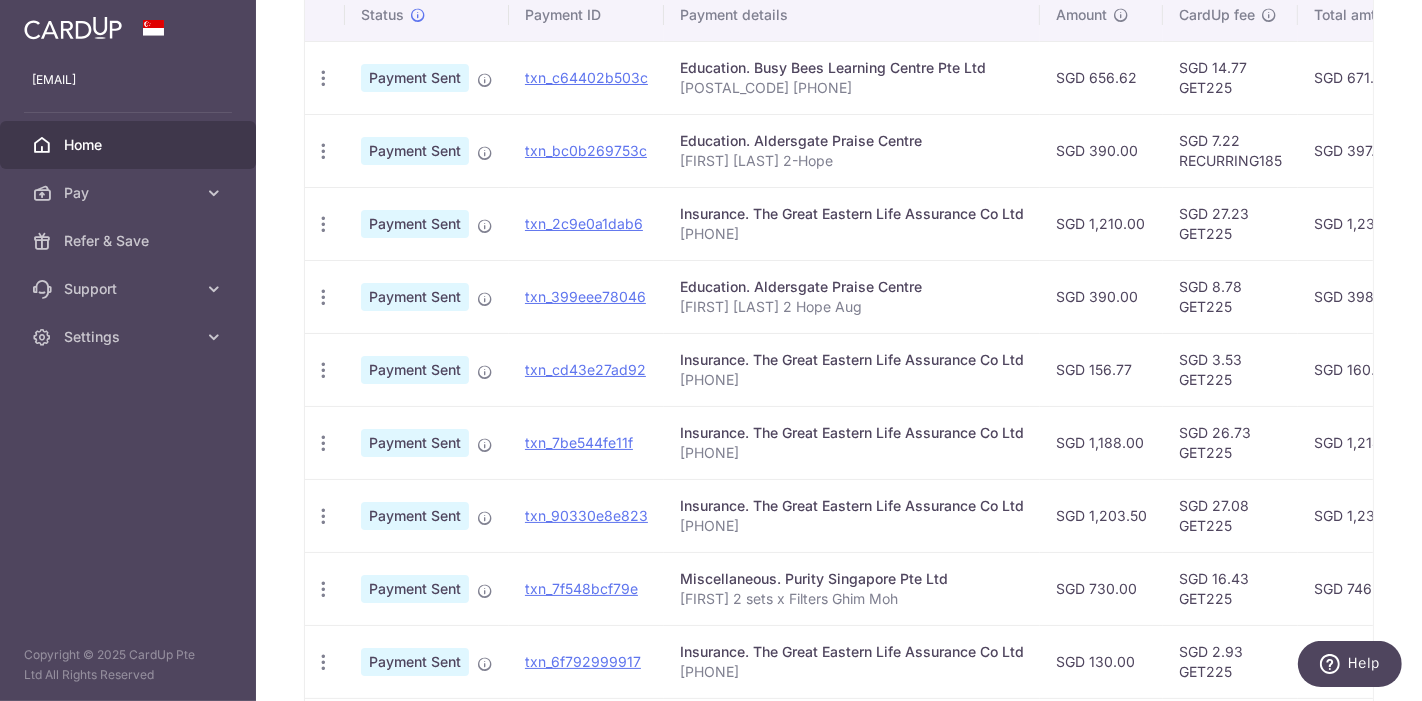 scroll, scrollTop: 765, scrollLeft: 0, axis: vertical 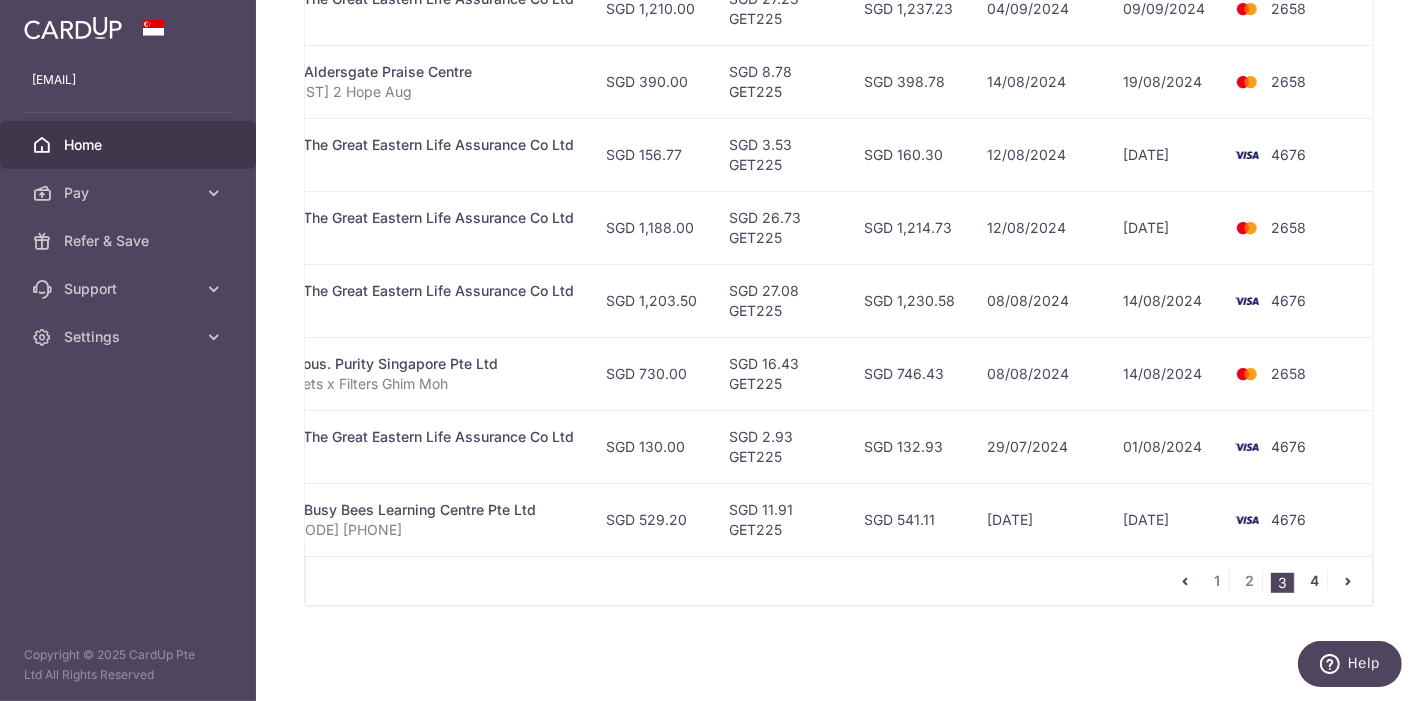 click on "4" at bounding box center (1315, 581) 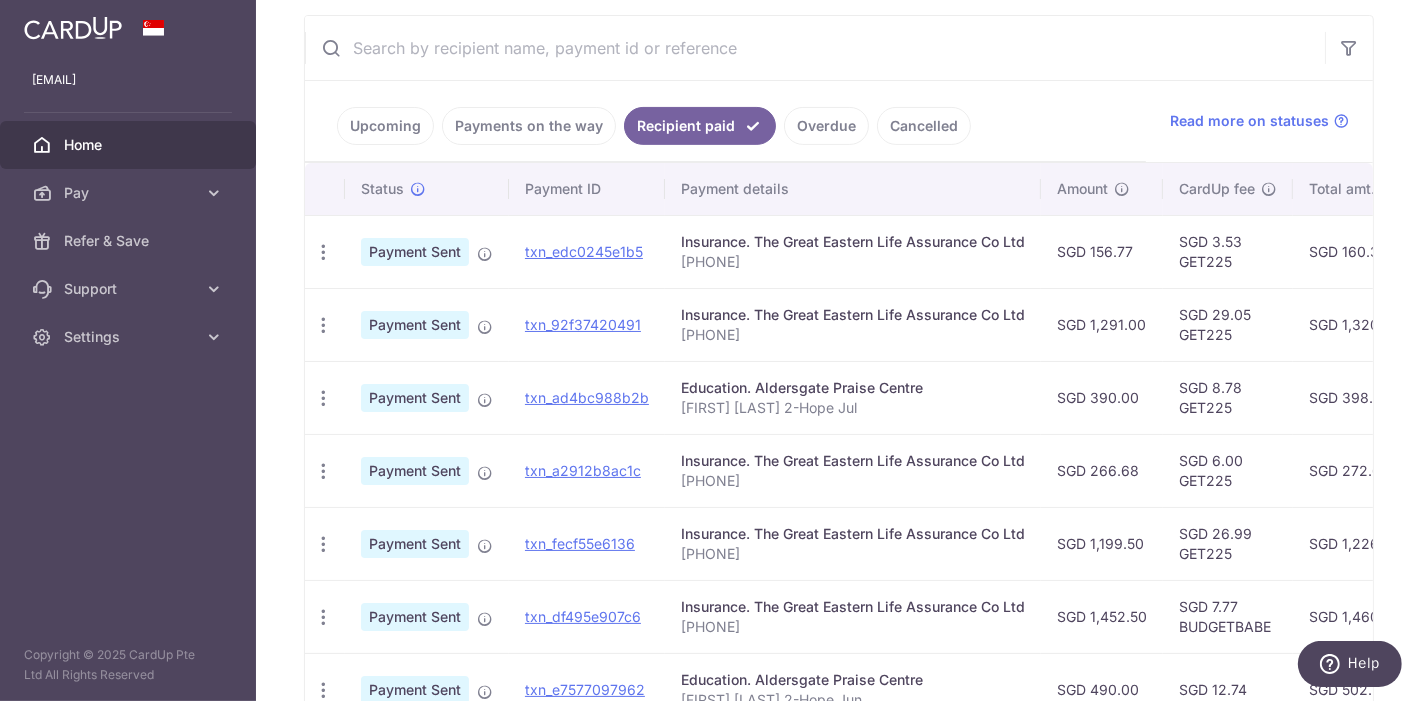 scroll, scrollTop: 434, scrollLeft: 0, axis: vertical 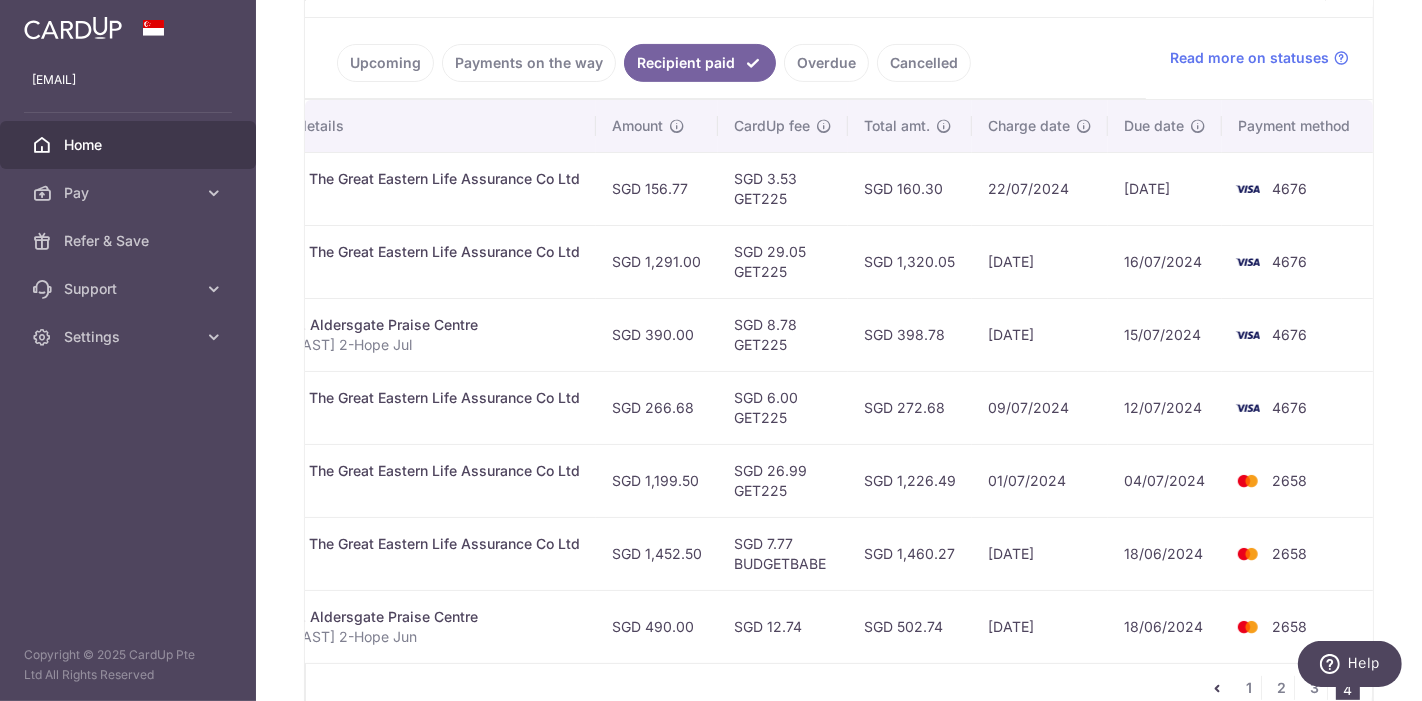 click on "Upcoming" at bounding box center (385, 63) 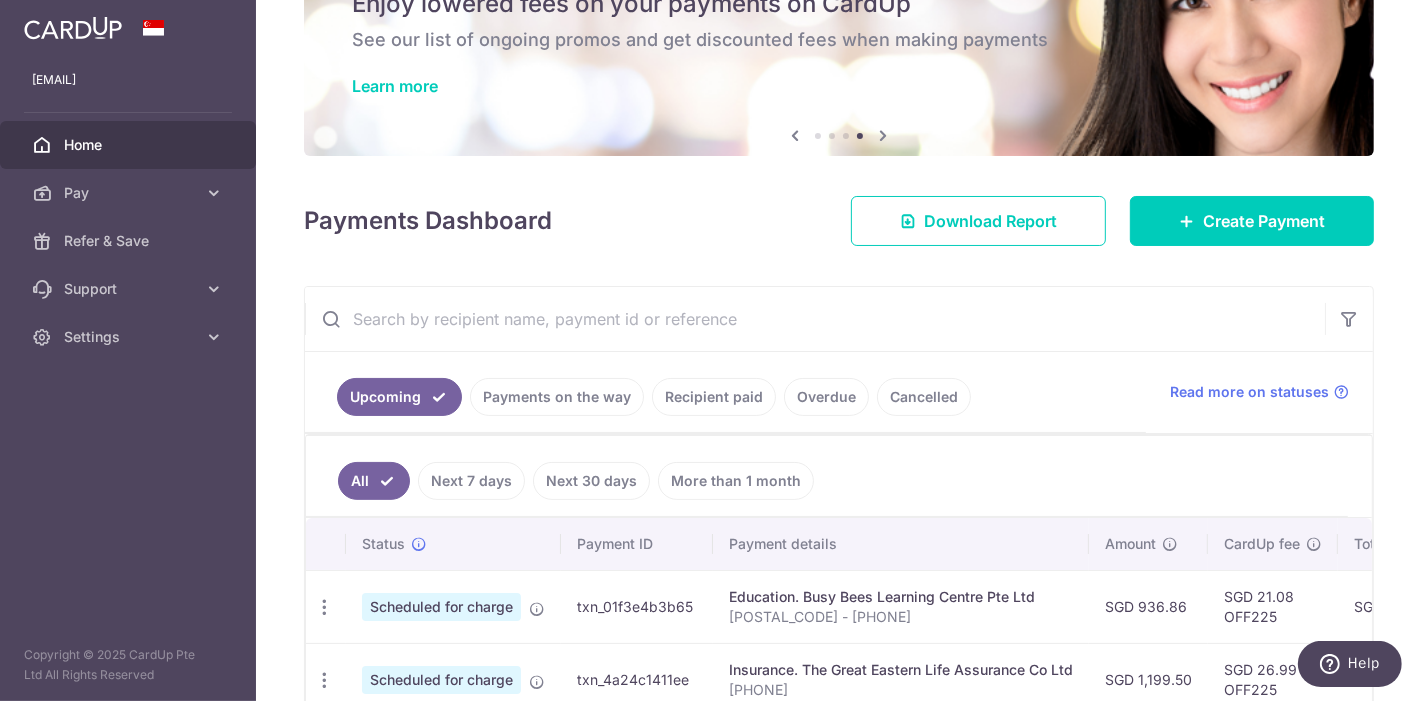 scroll, scrollTop: 434, scrollLeft: 0, axis: vertical 